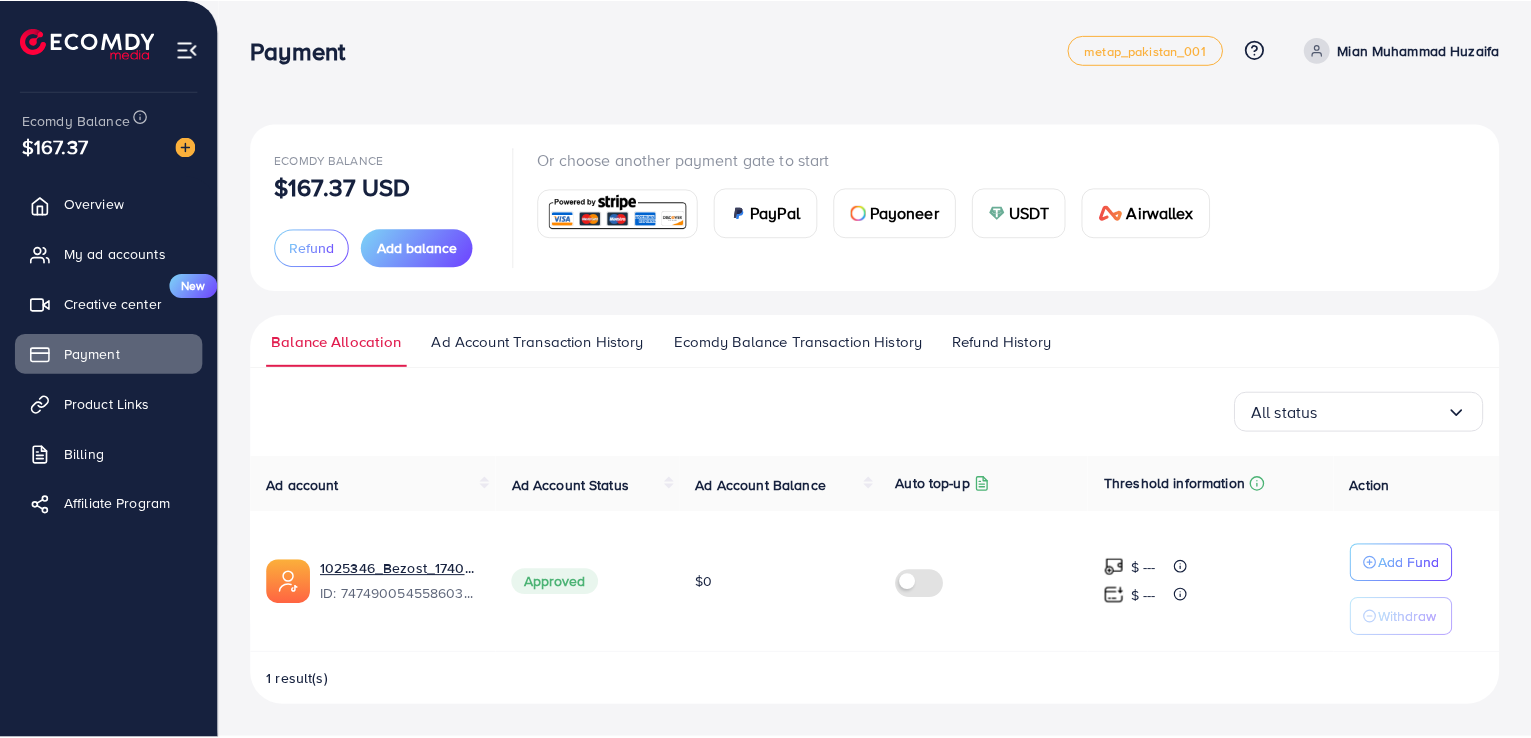 scroll, scrollTop: 0, scrollLeft: 0, axis: both 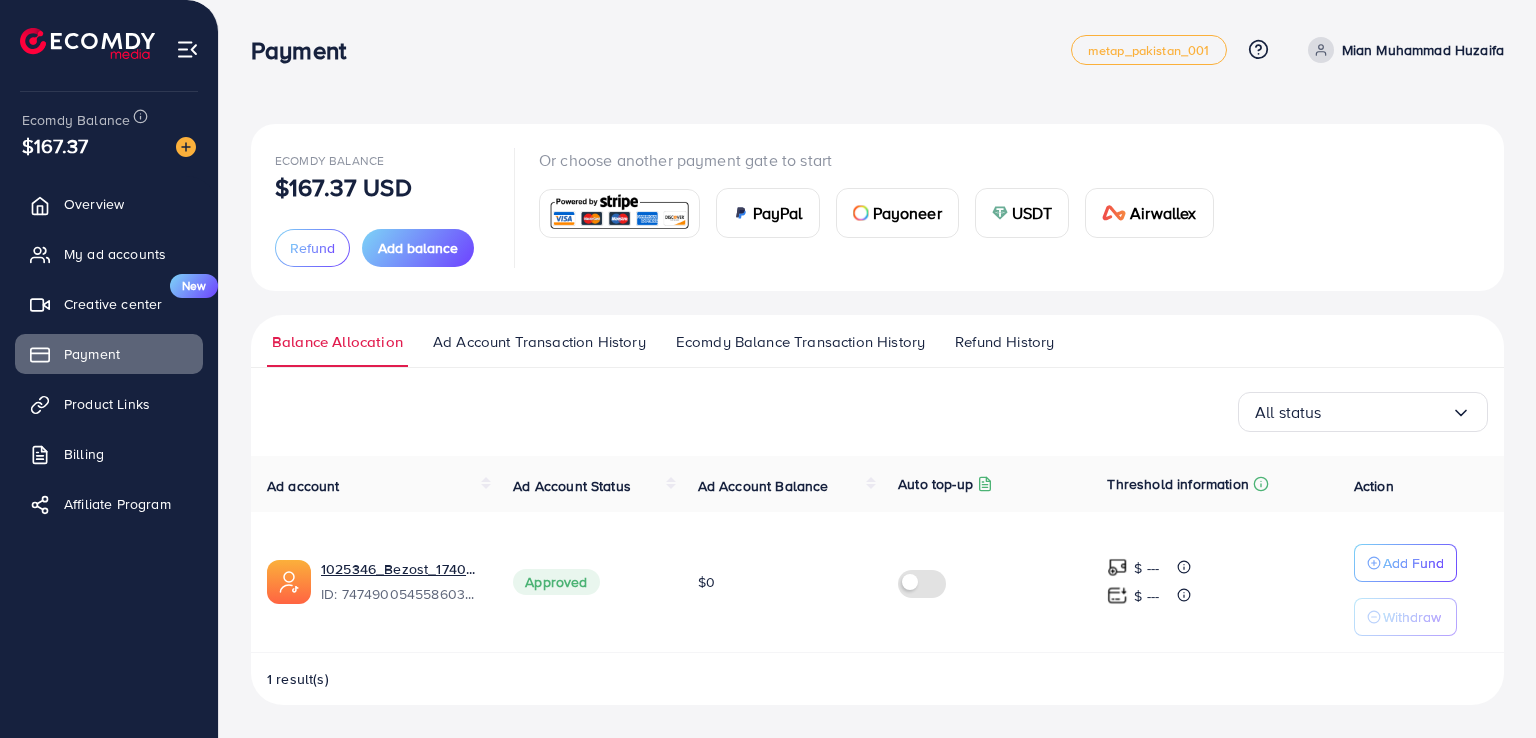 click on "Billing" at bounding box center (84, 454) 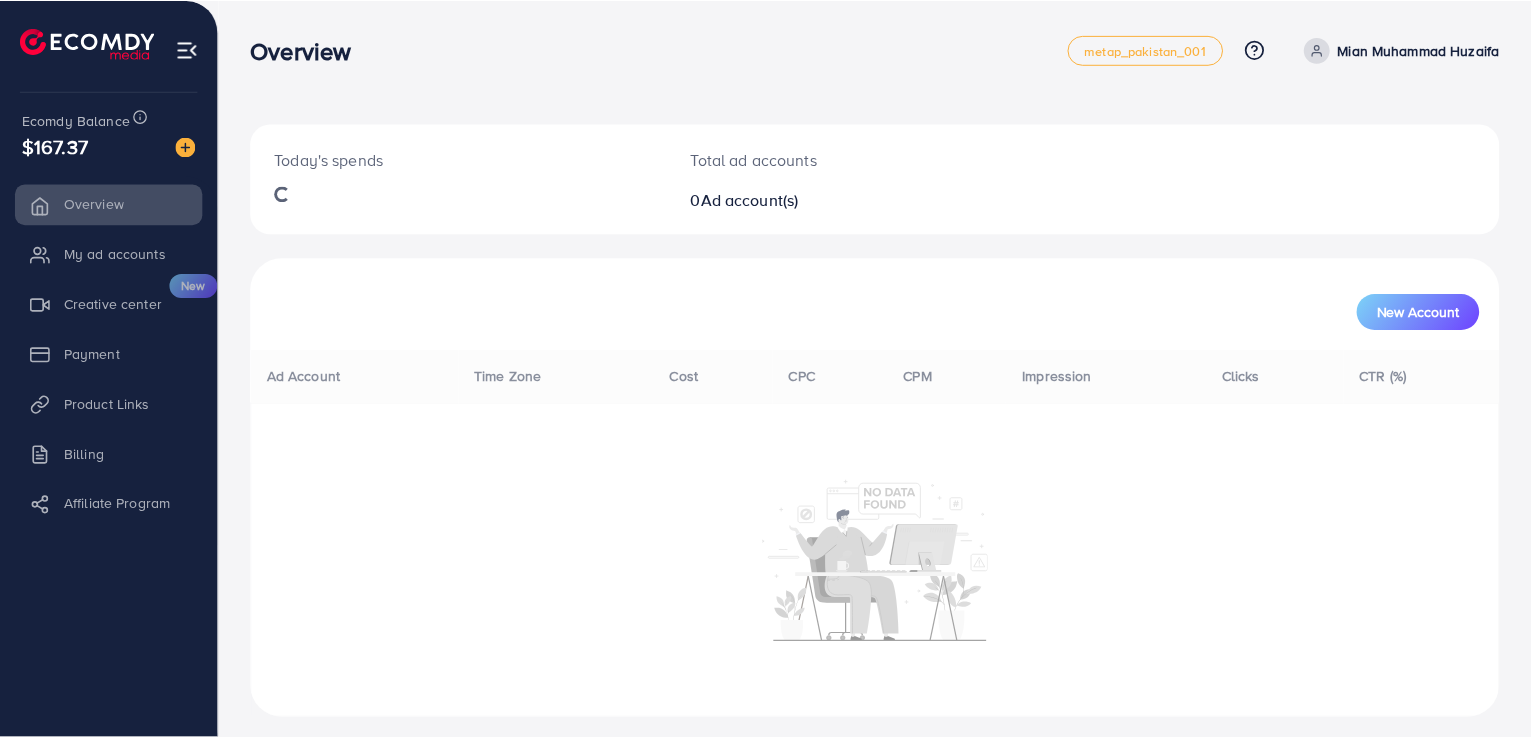 scroll, scrollTop: 0, scrollLeft: 0, axis: both 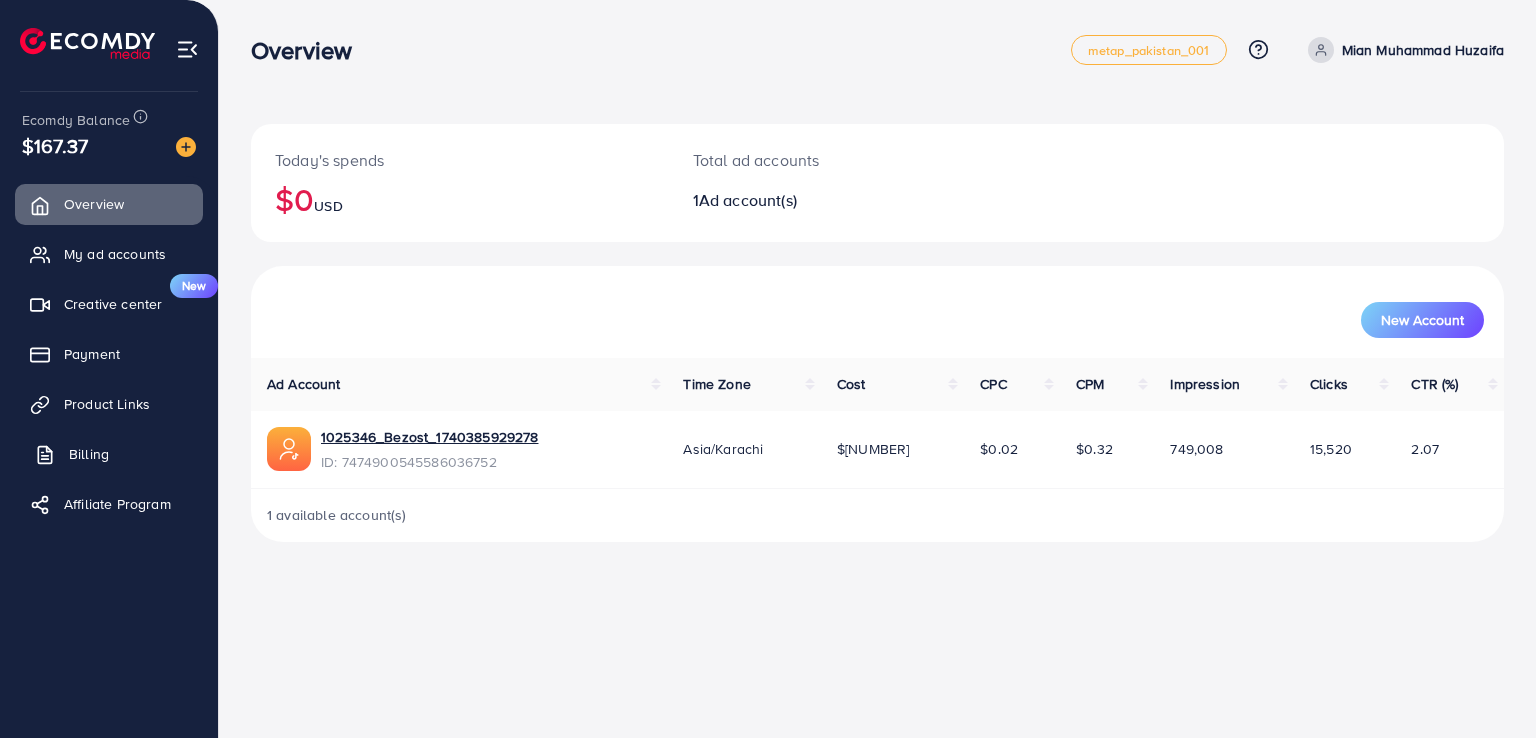 click on "Billing" at bounding box center (89, 454) 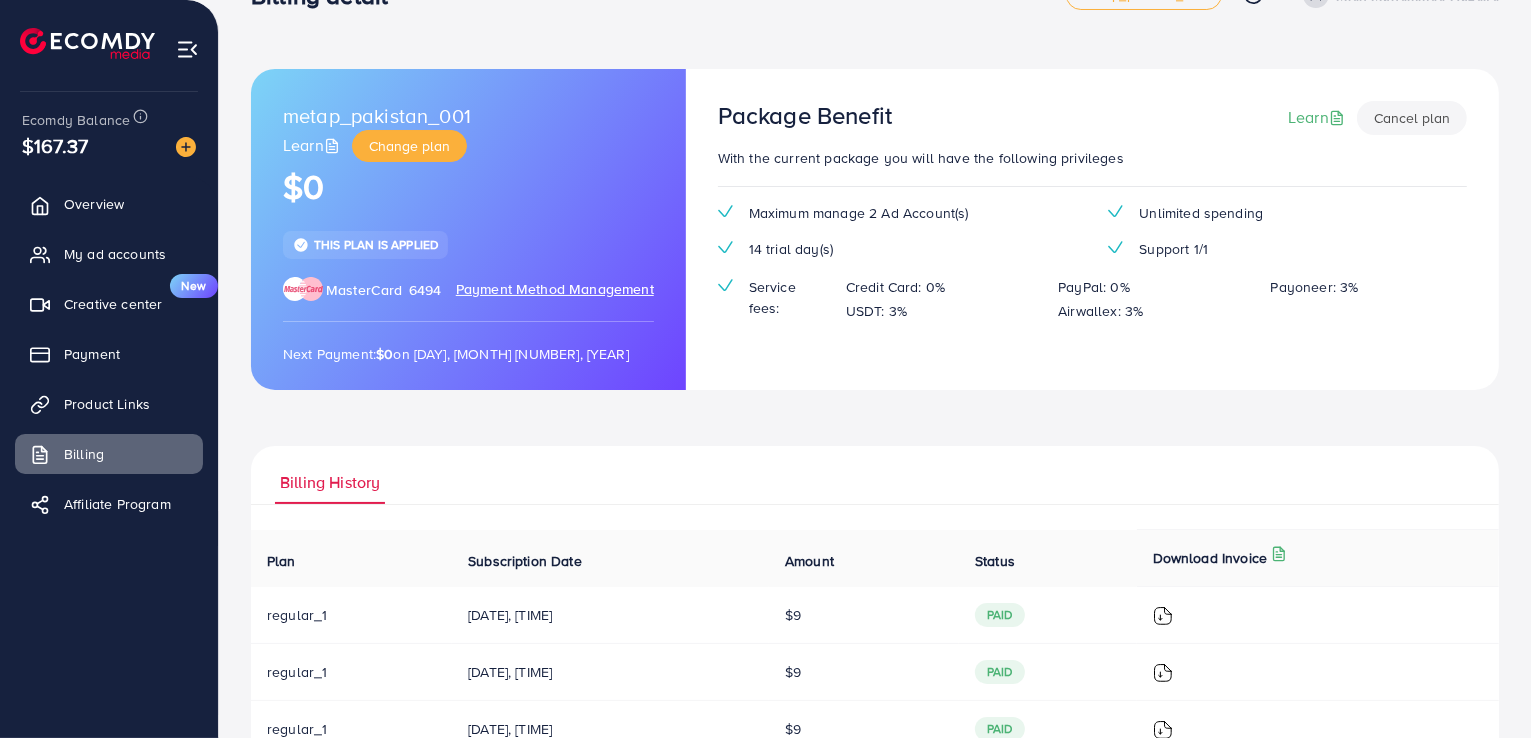 scroll, scrollTop: 0, scrollLeft: 0, axis: both 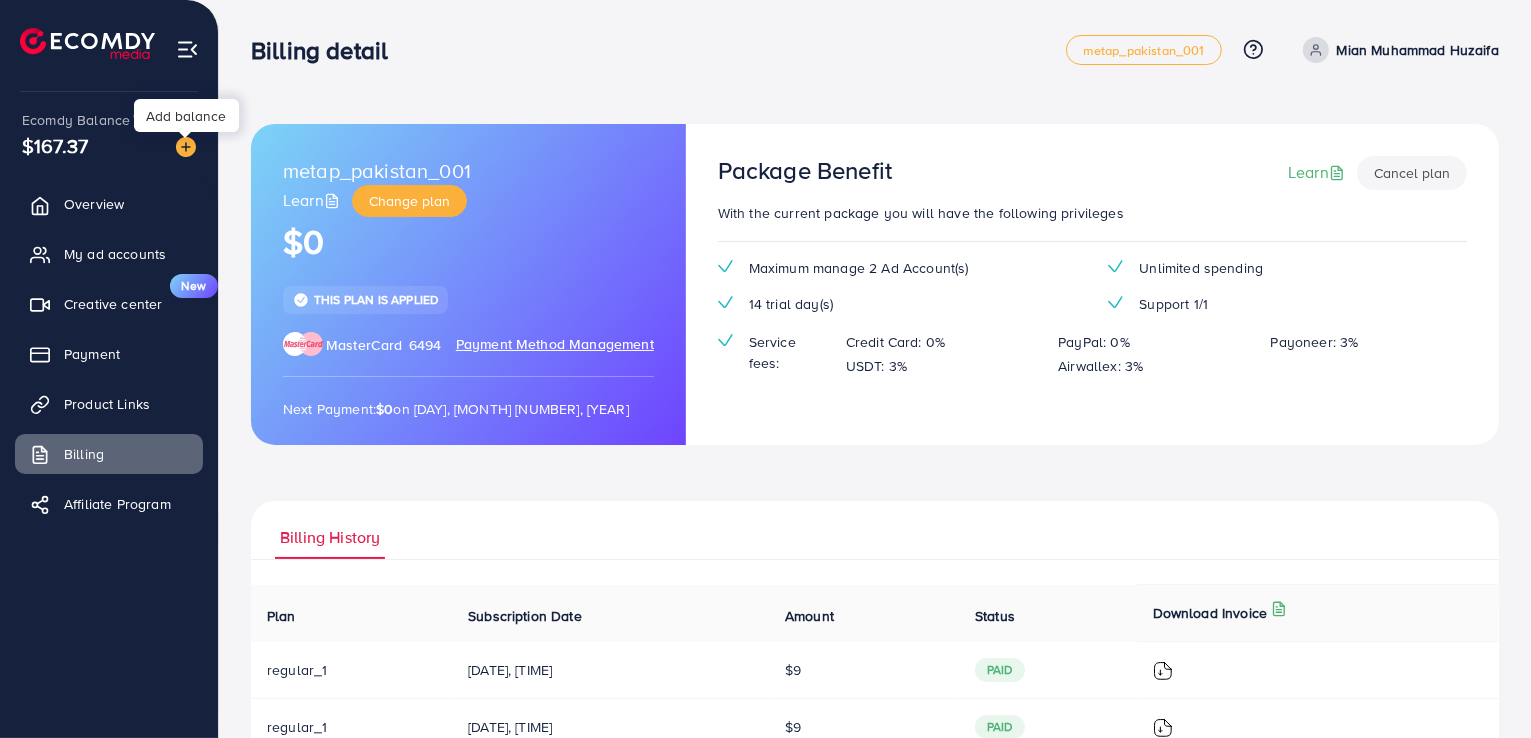 click at bounding box center (186, 147) 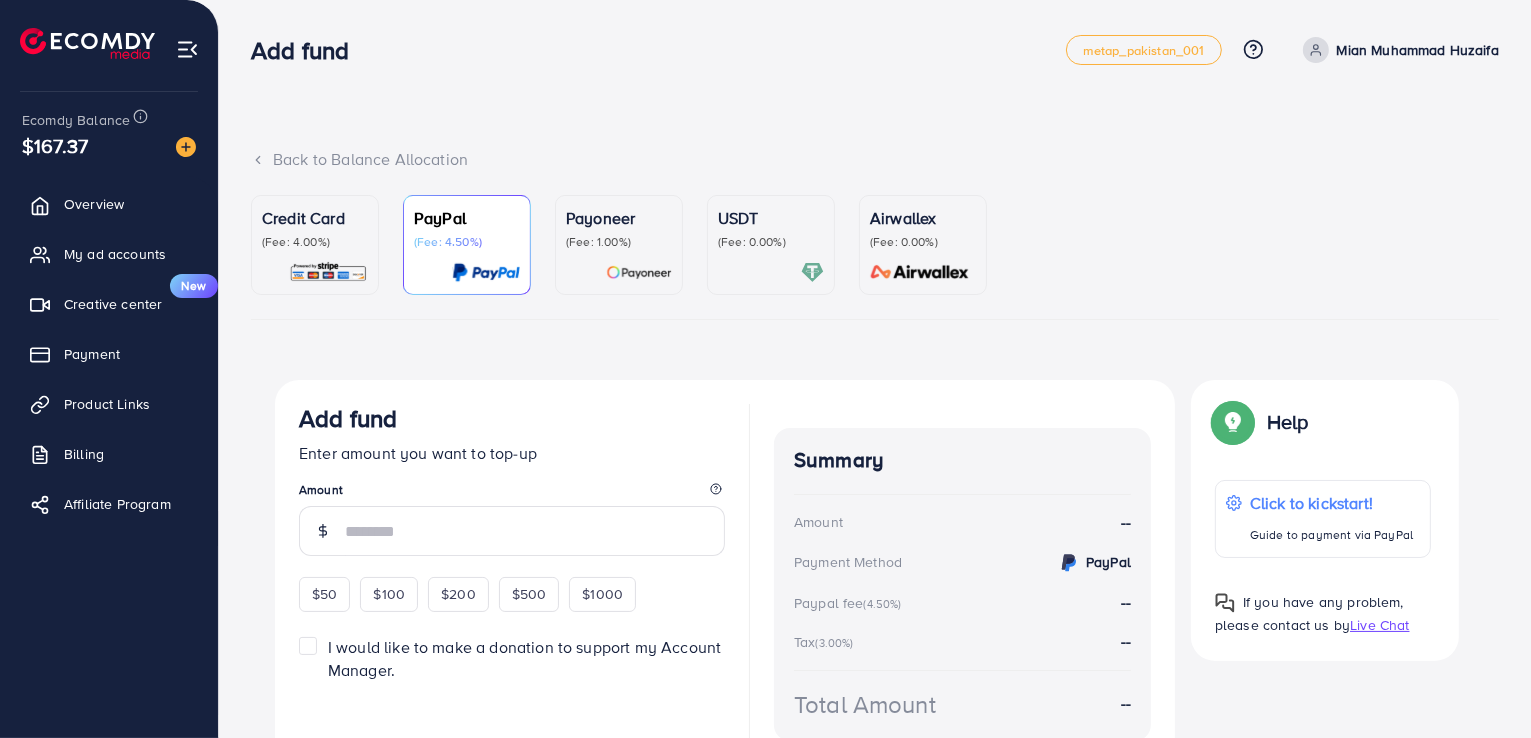 click on "$167.37" at bounding box center [55, 145] 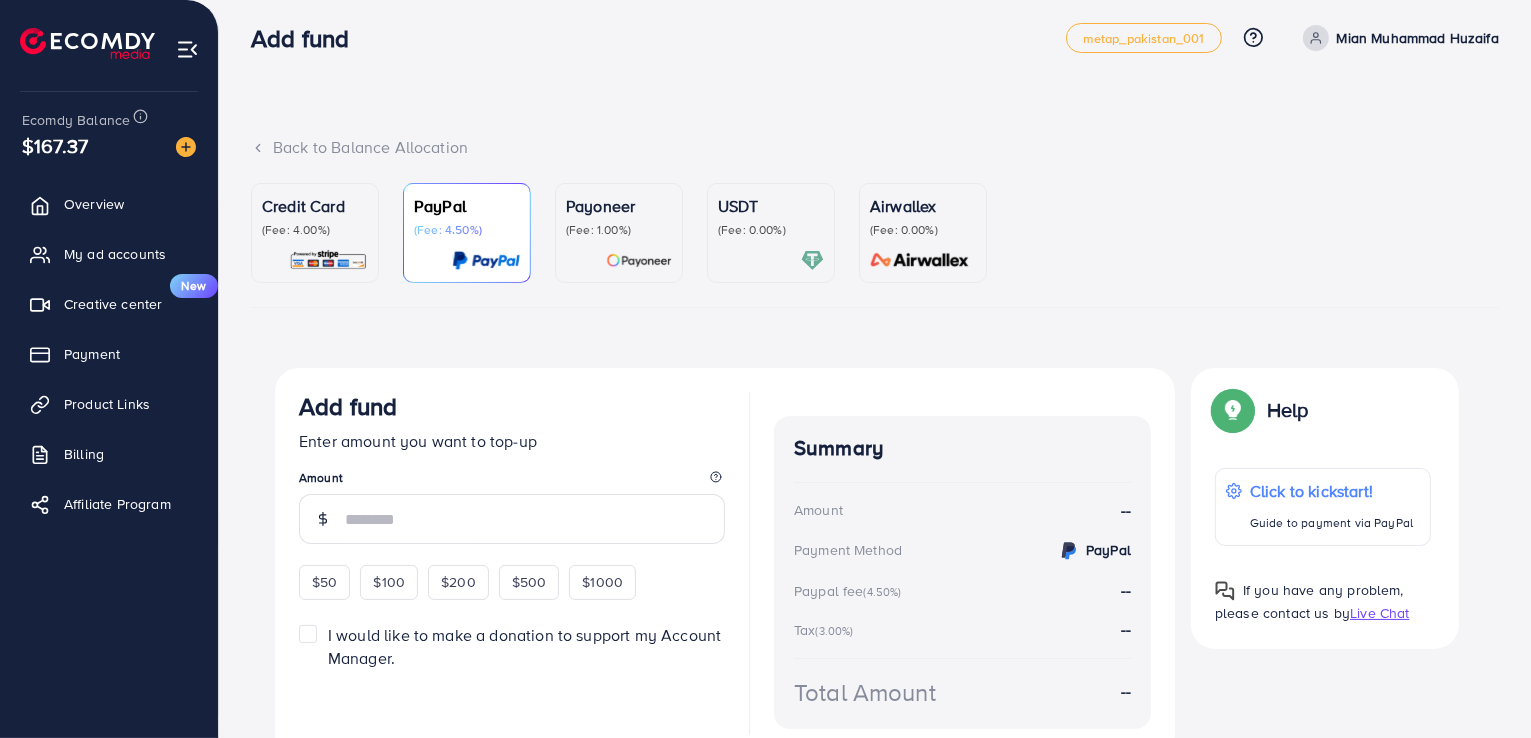 scroll, scrollTop: 0, scrollLeft: 0, axis: both 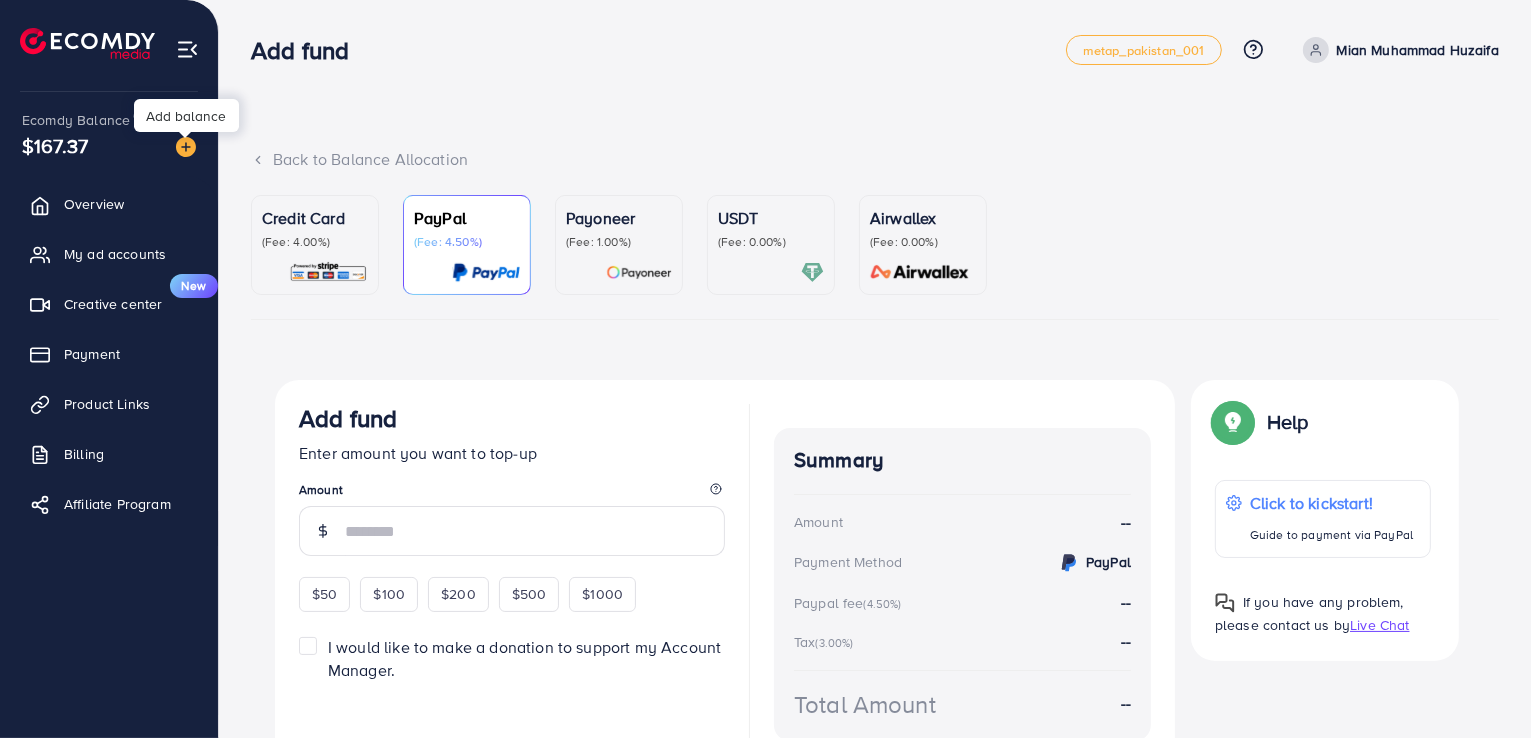 click at bounding box center [186, 147] 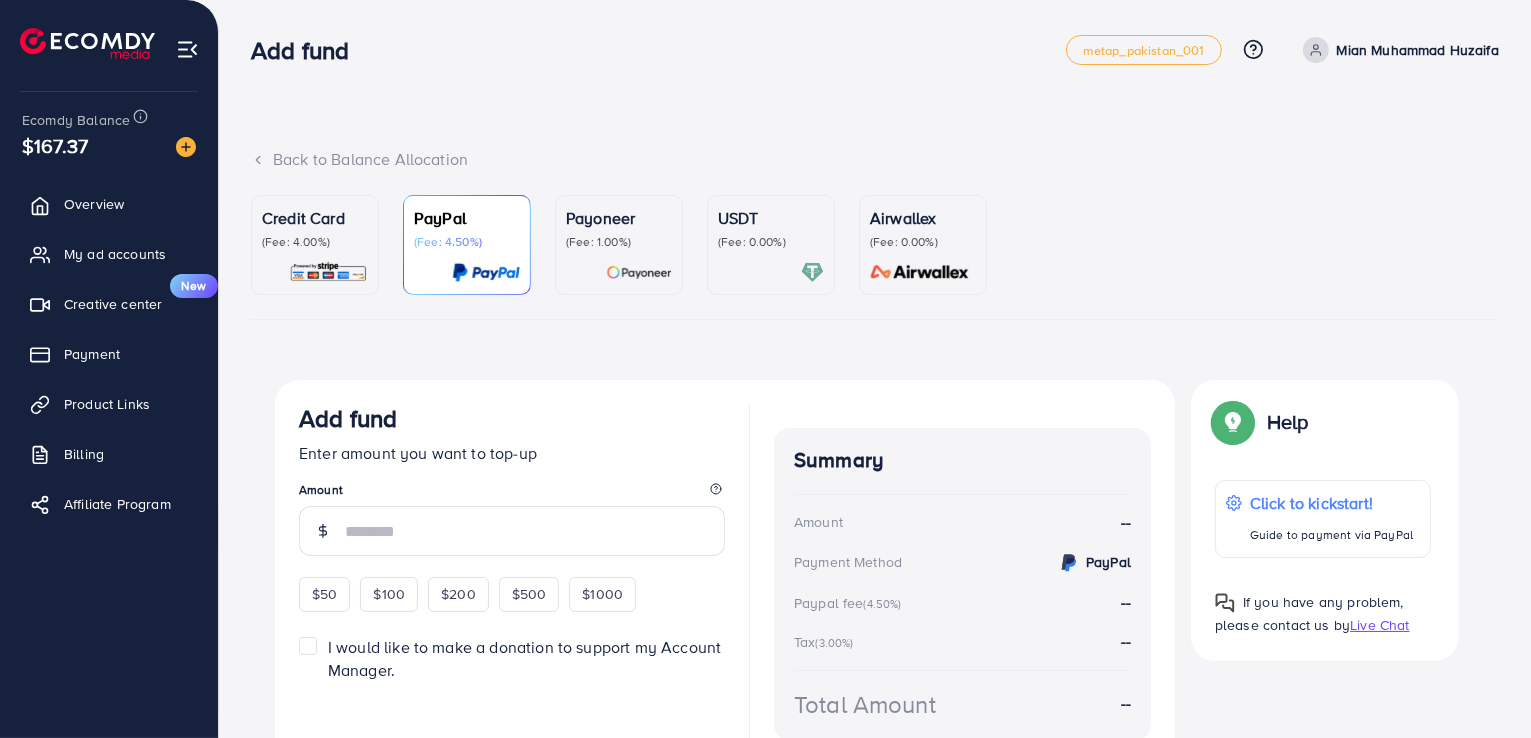 click 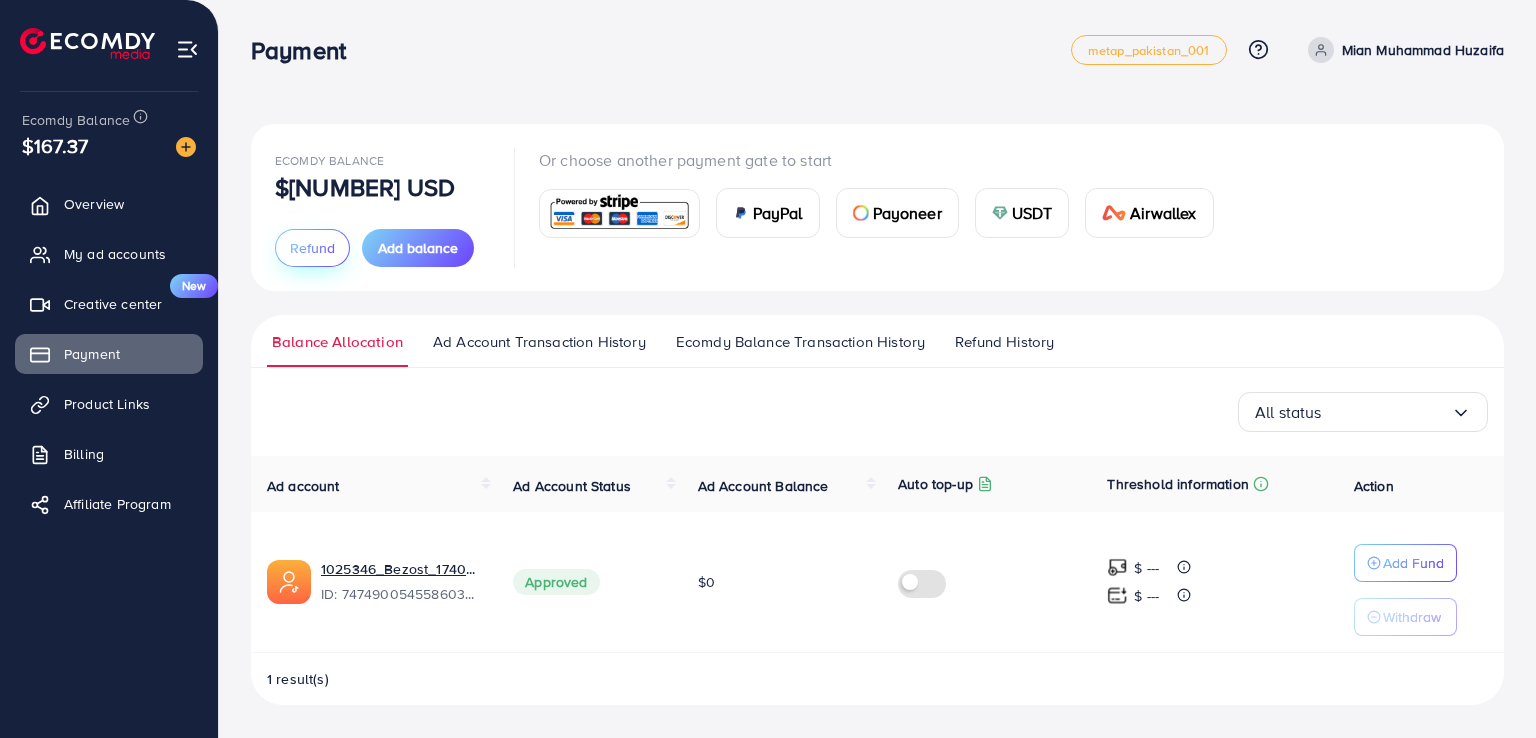 click on "Refund" at bounding box center [312, 248] 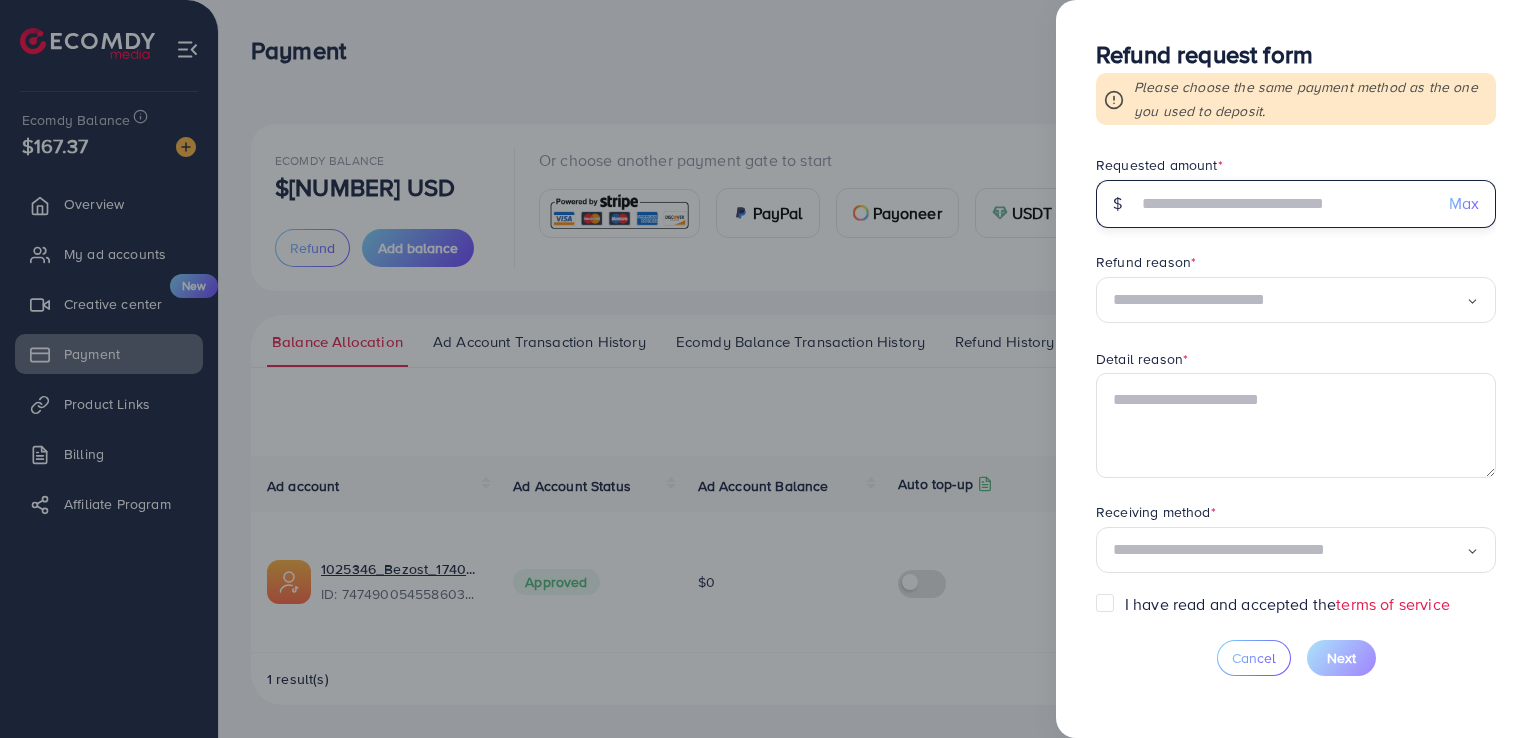 click at bounding box center (1285, 204) 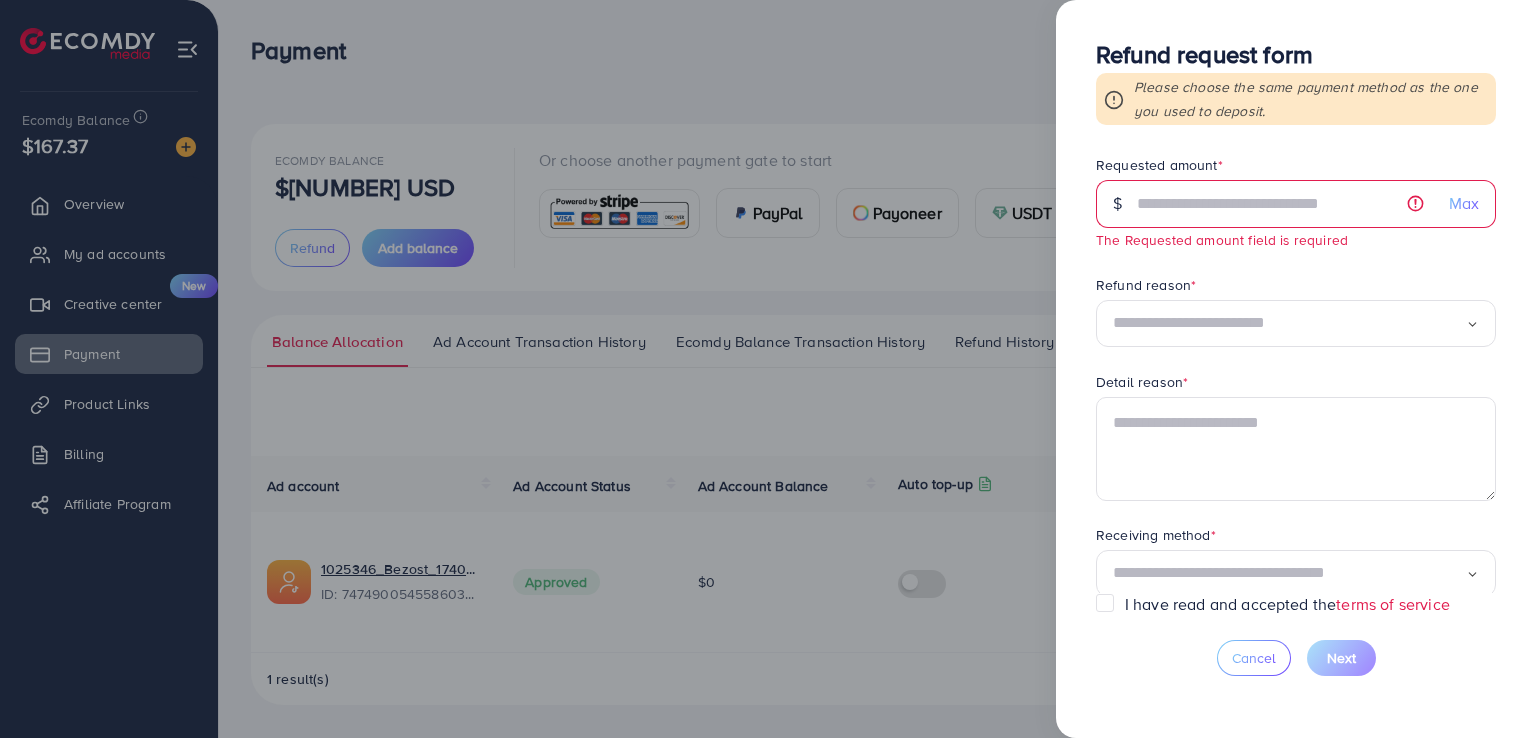 click at bounding box center (768, 369) 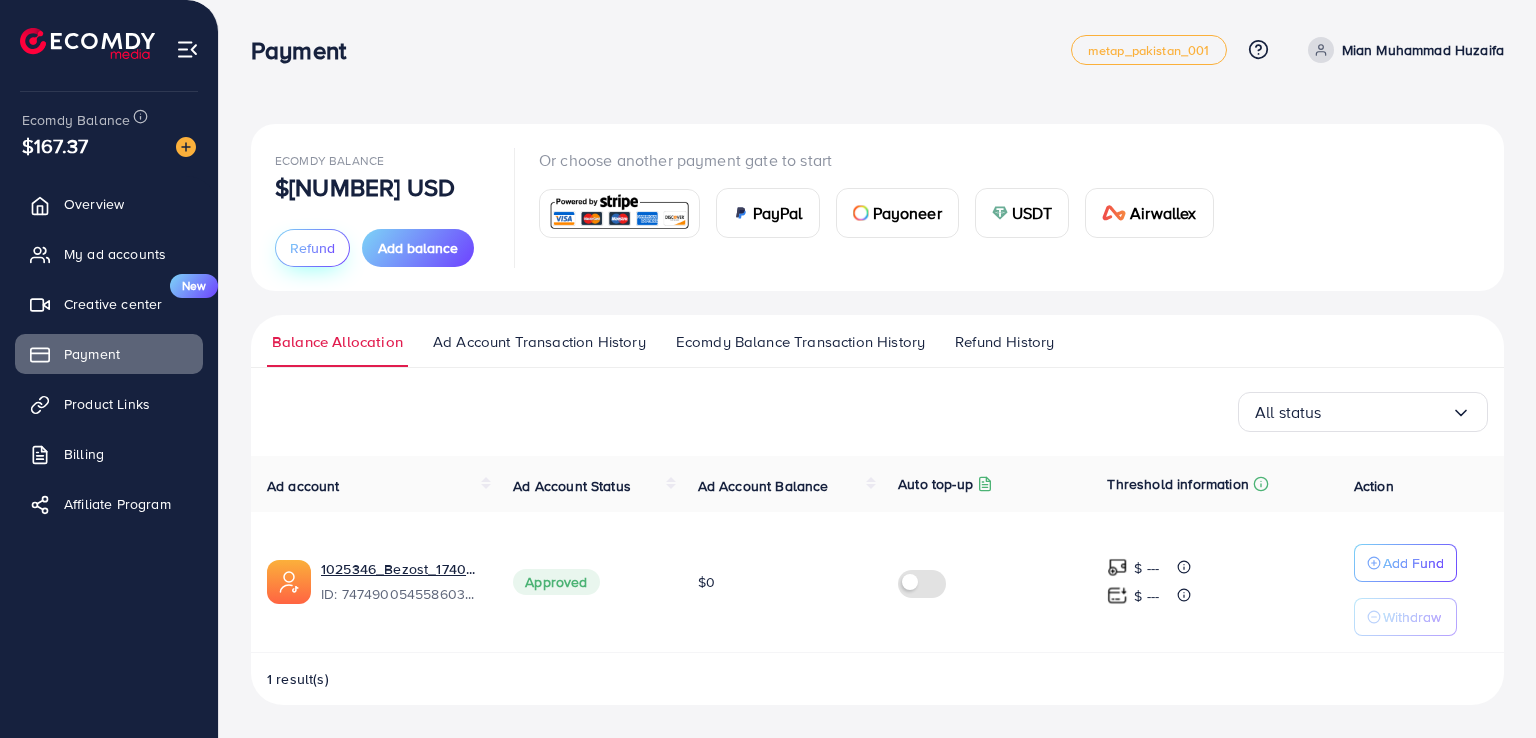 click on "Refund" at bounding box center (312, 248) 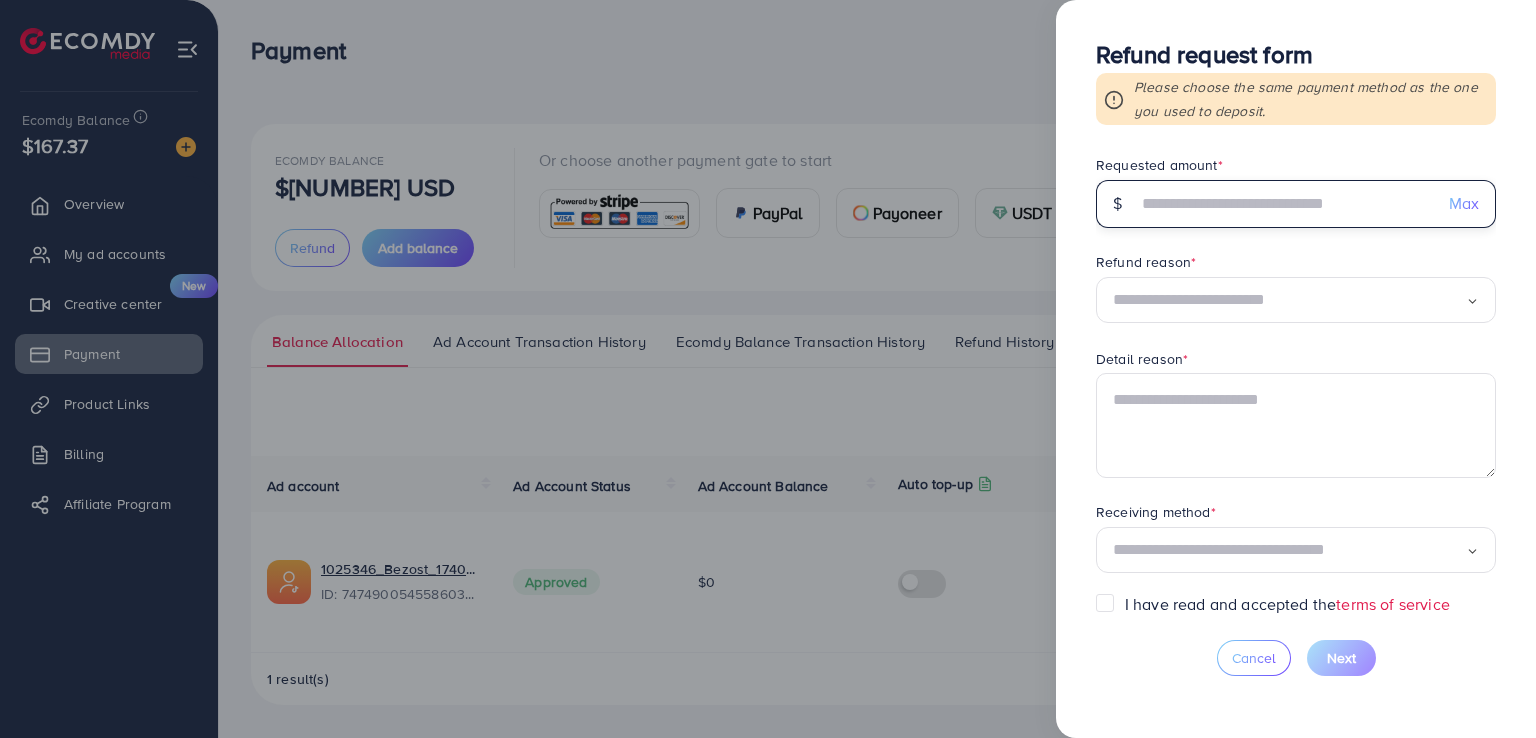 click at bounding box center (1285, 204) 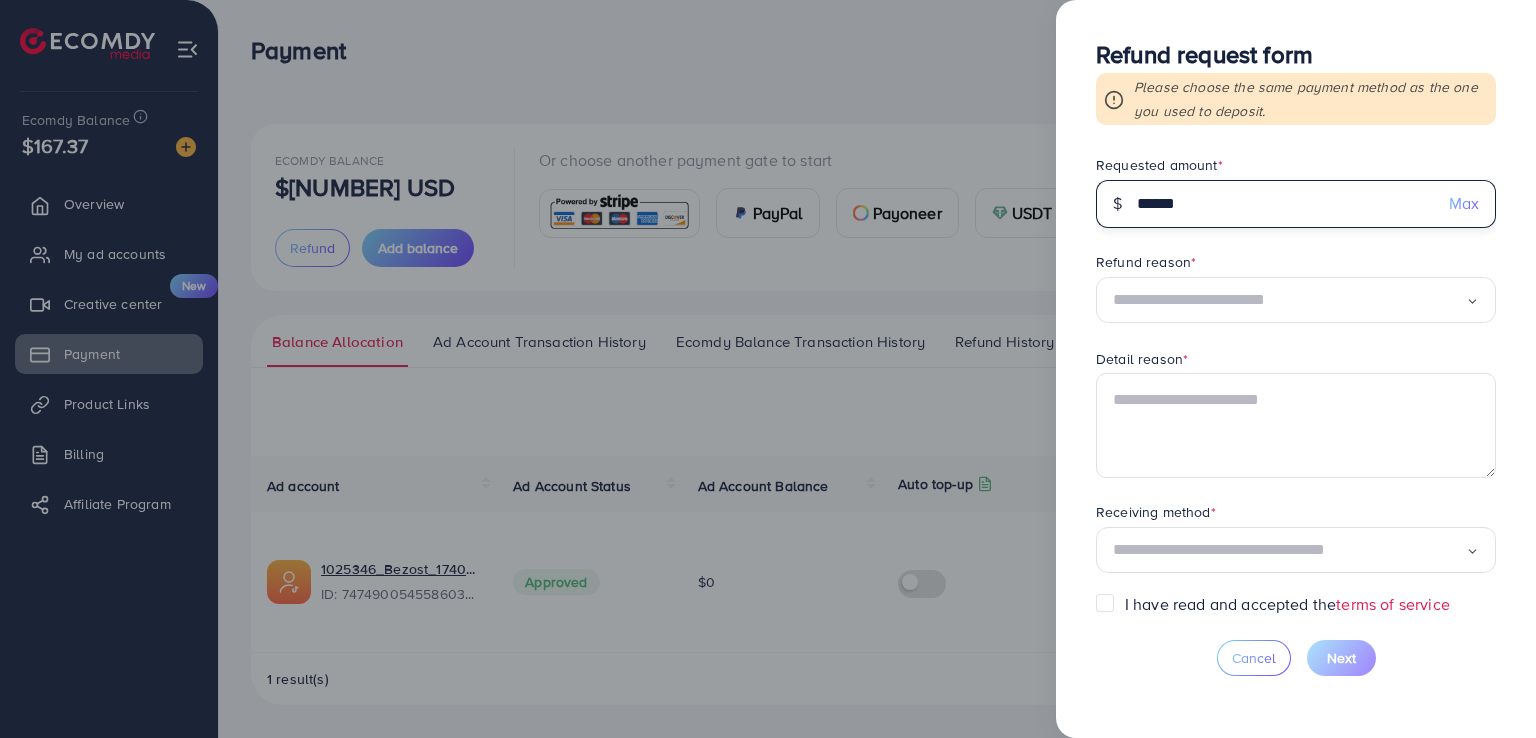 type on "******" 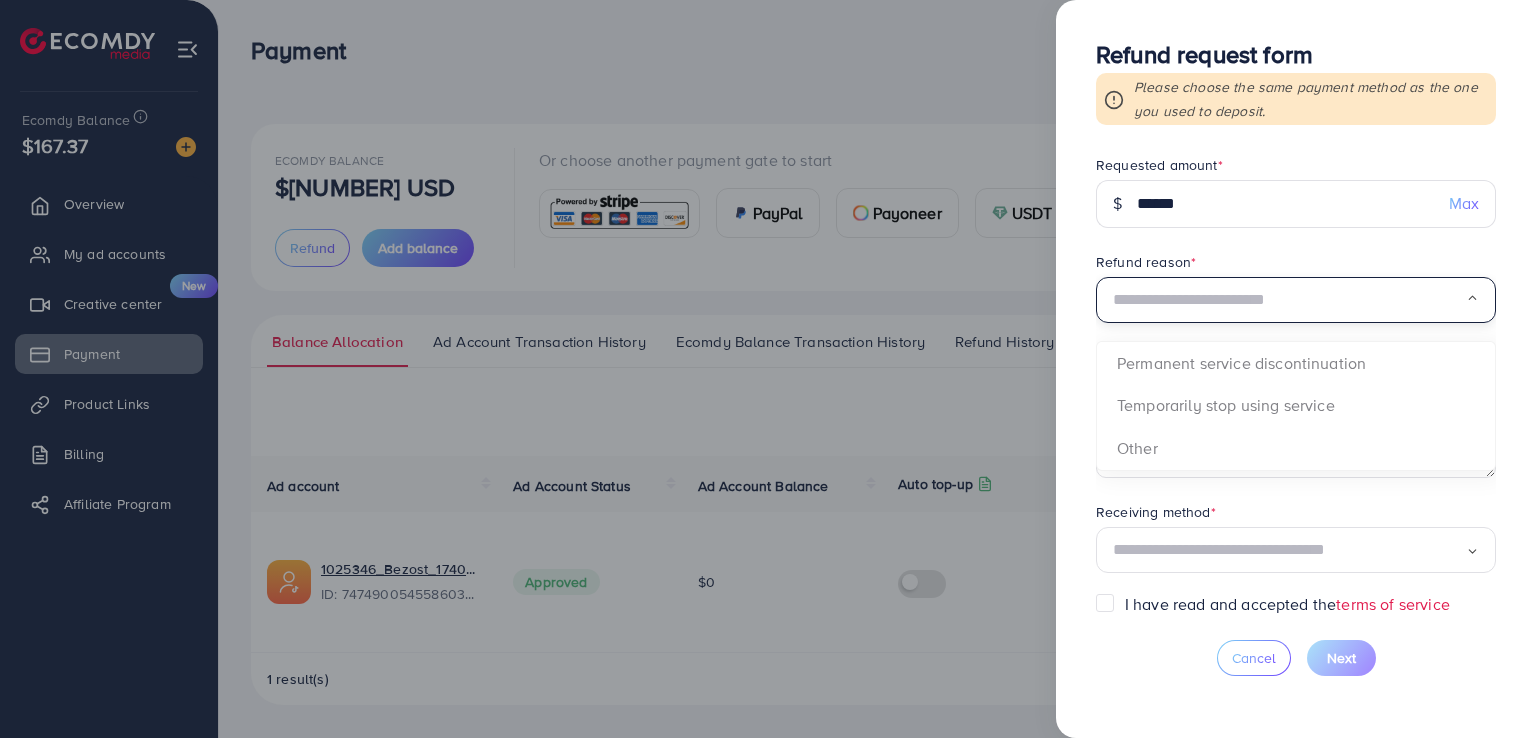 click at bounding box center (1289, 300) 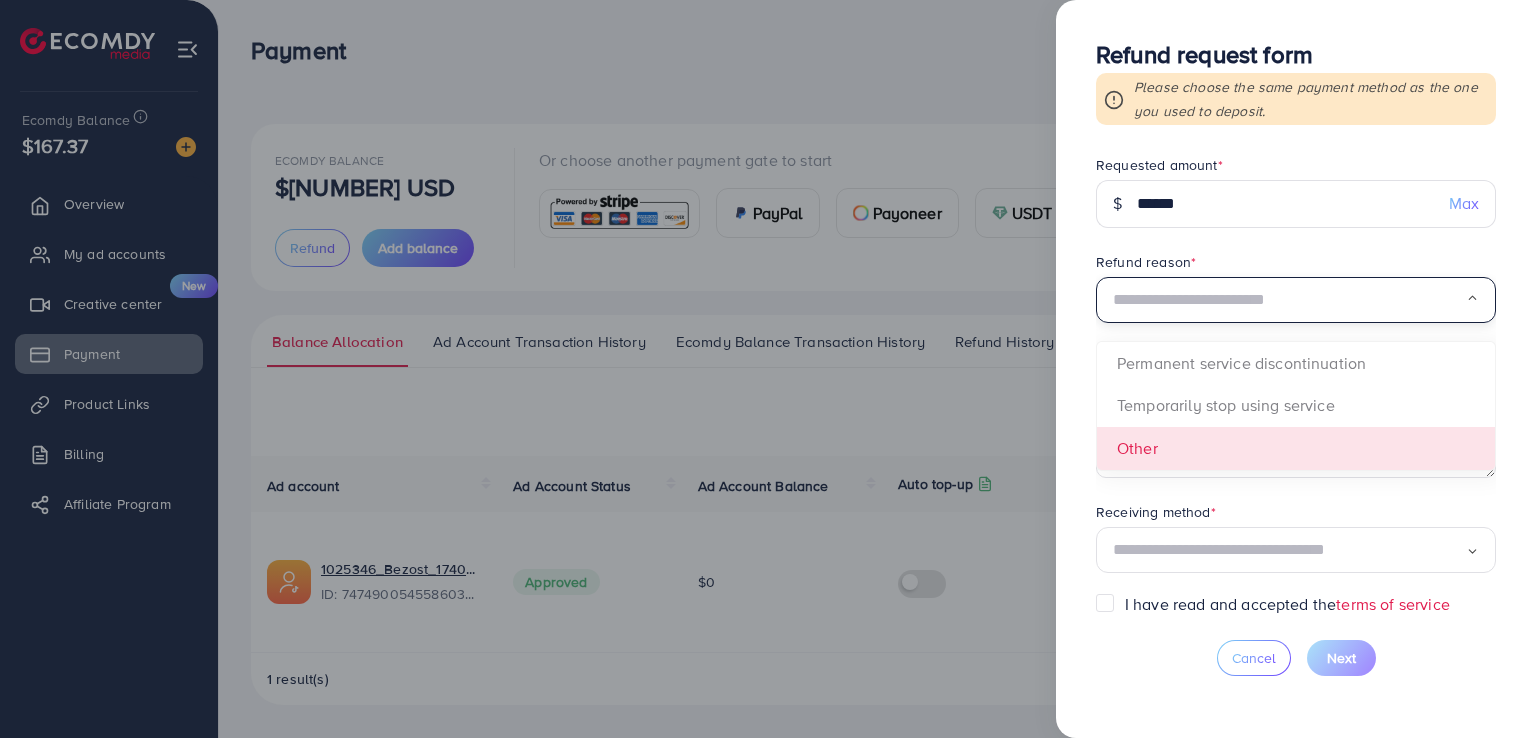 click on "Requested amount  * $ ******  Max   Refund reason  *           Loading...
Permanent service discontinuation
Temporarily stop using service
Other
Detail reason  *  Receiving method  *           Loading..." at bounding box center (1296, 374) 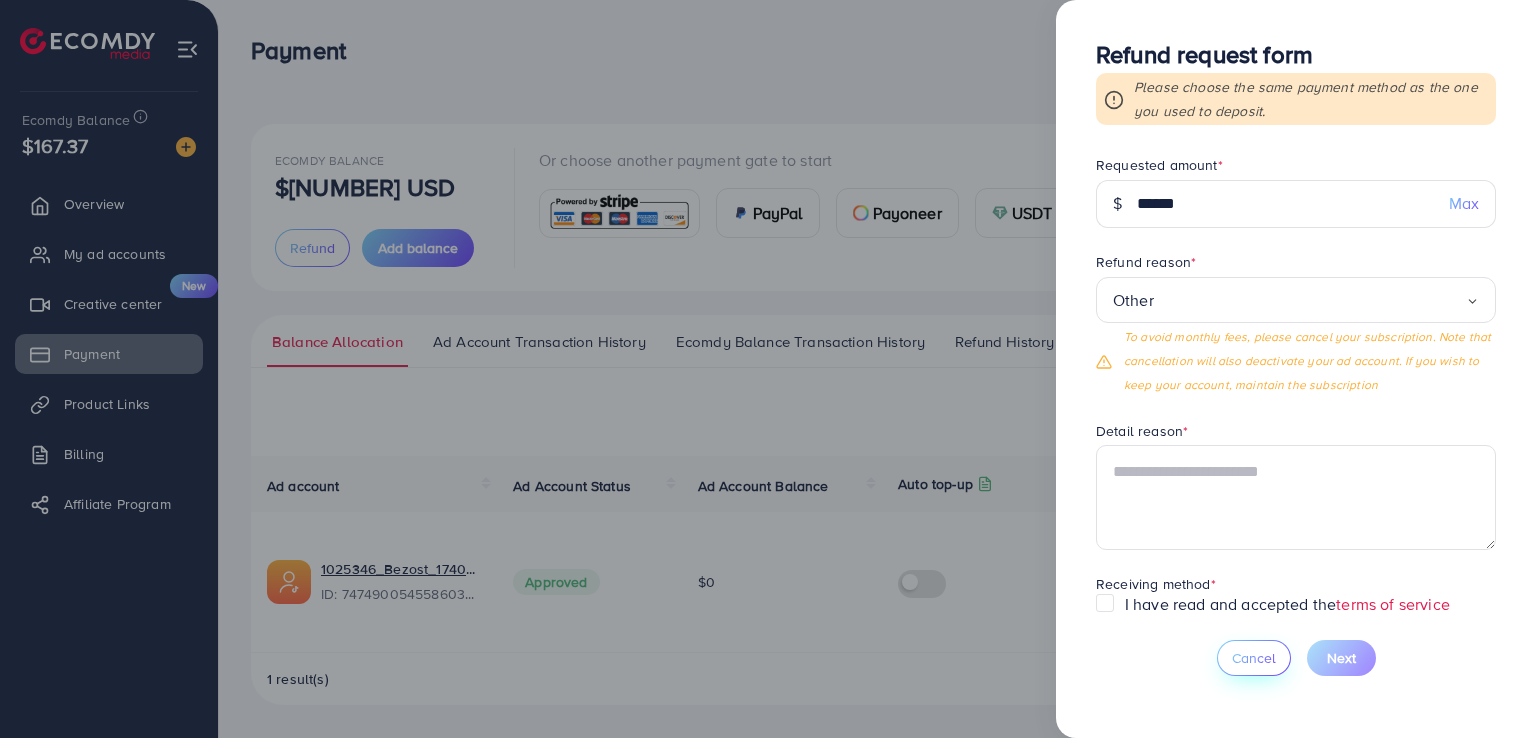 click on "Cancel" at bounding box center (1254, 658) 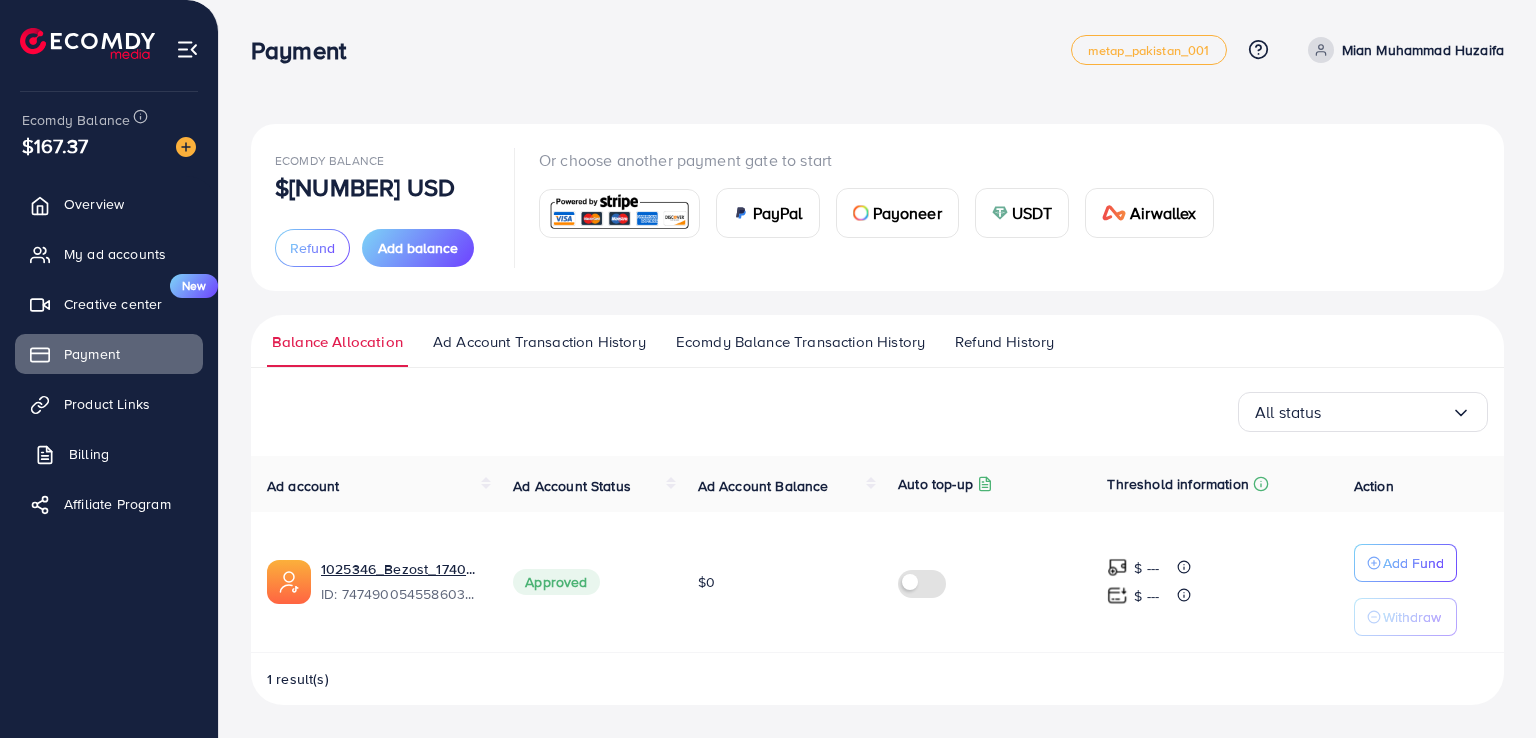 click on "Billing" at bounding box center (109, 454) 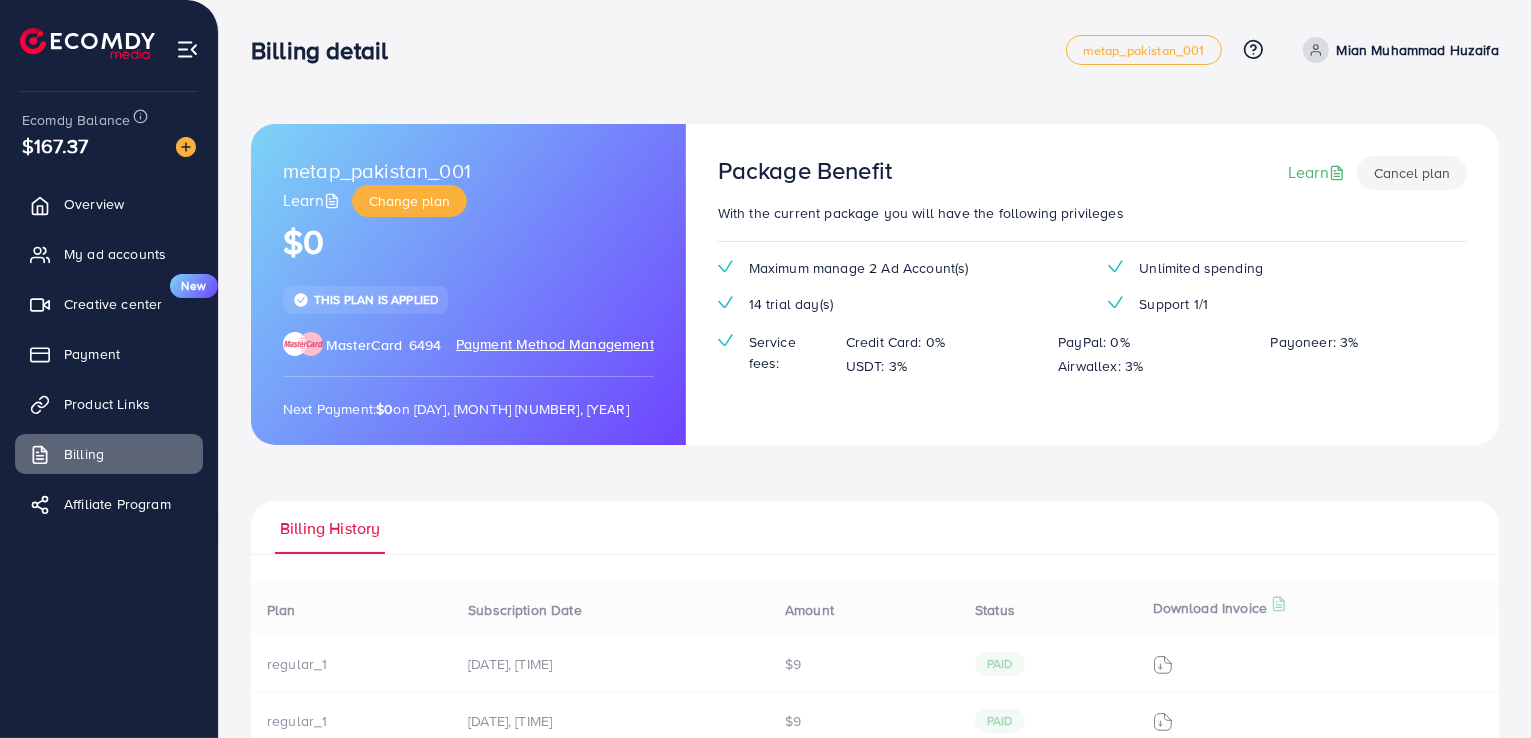 click on "Cancel plan" at bounding box center (1412, 173) 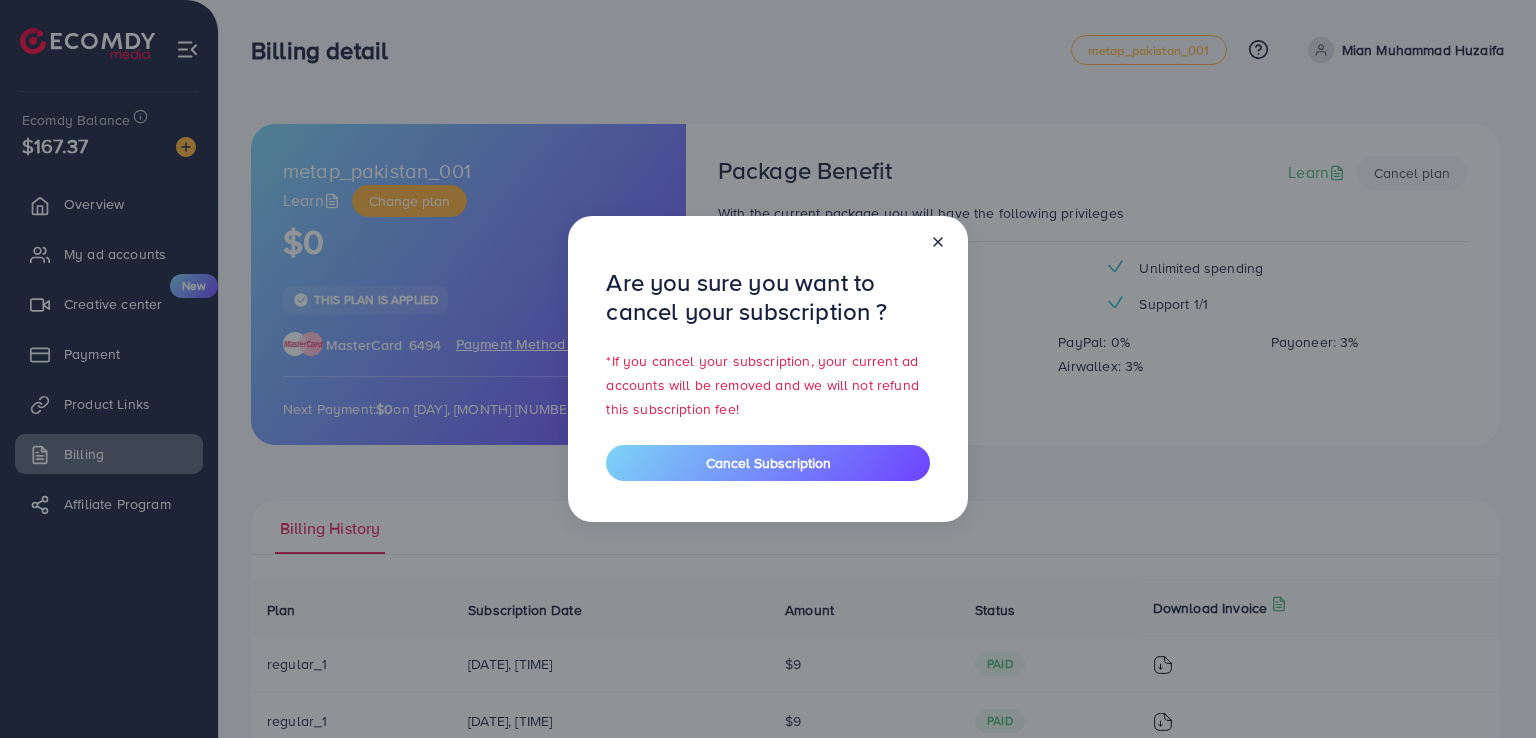 click 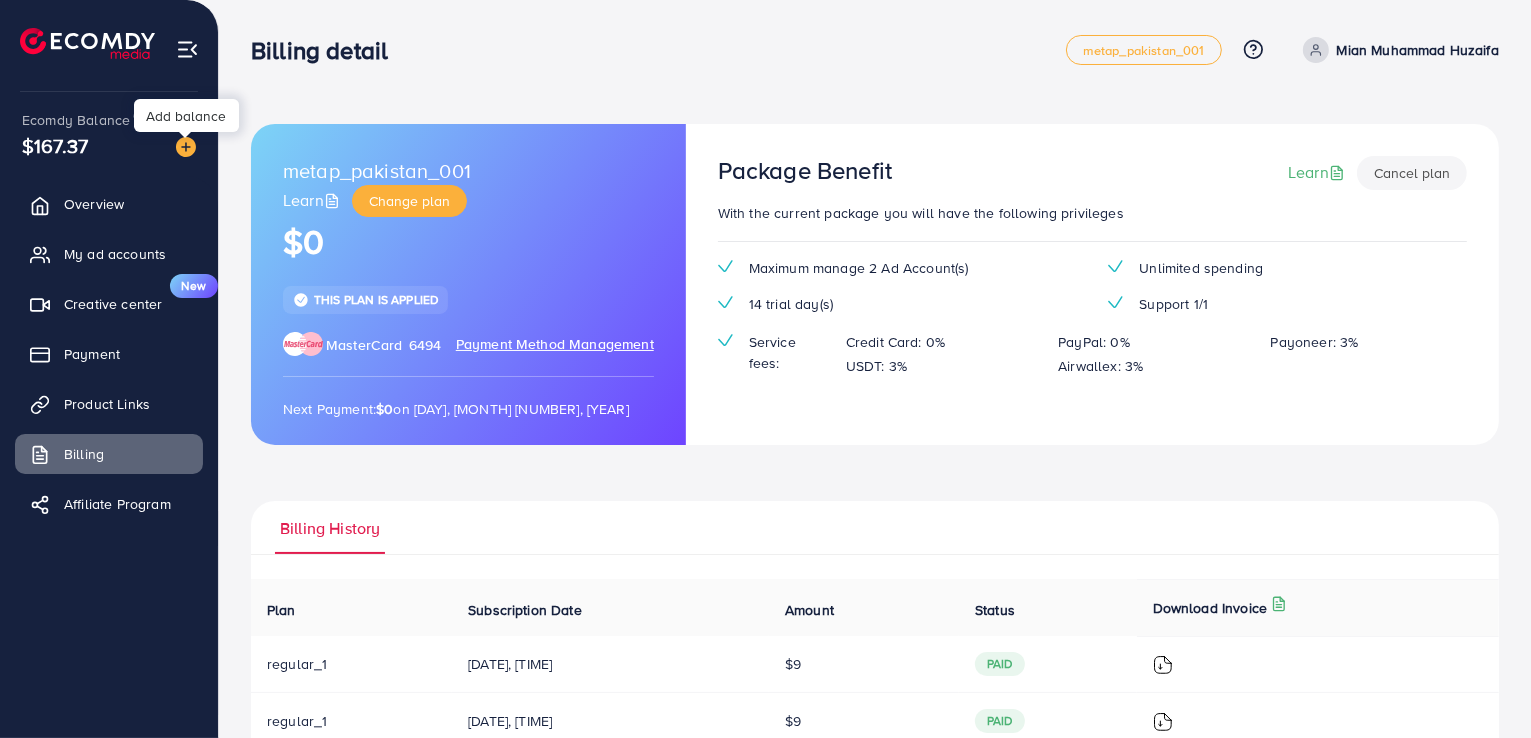 click at bounding box center [186, 147] 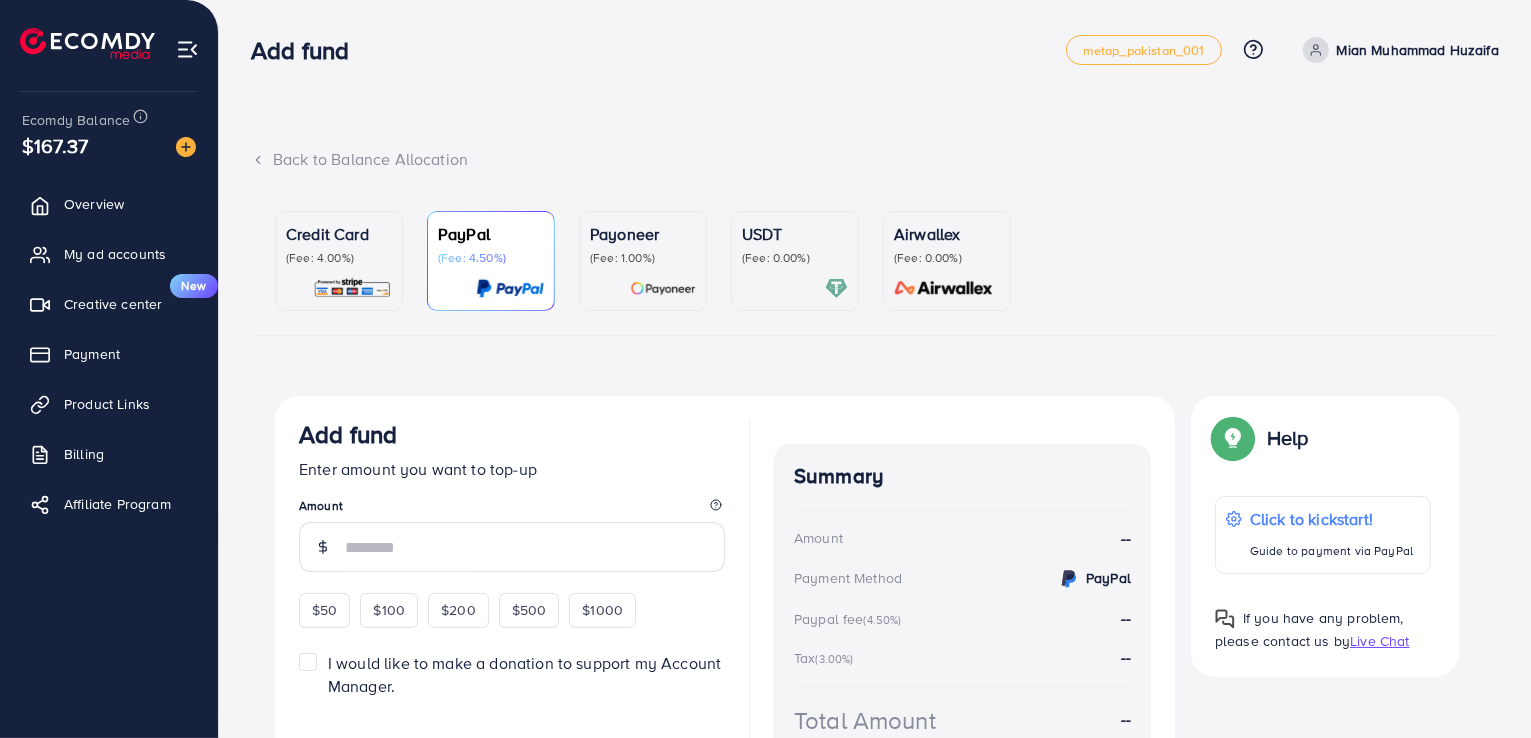 click on "$167.37" at bounding box center (109, 145) 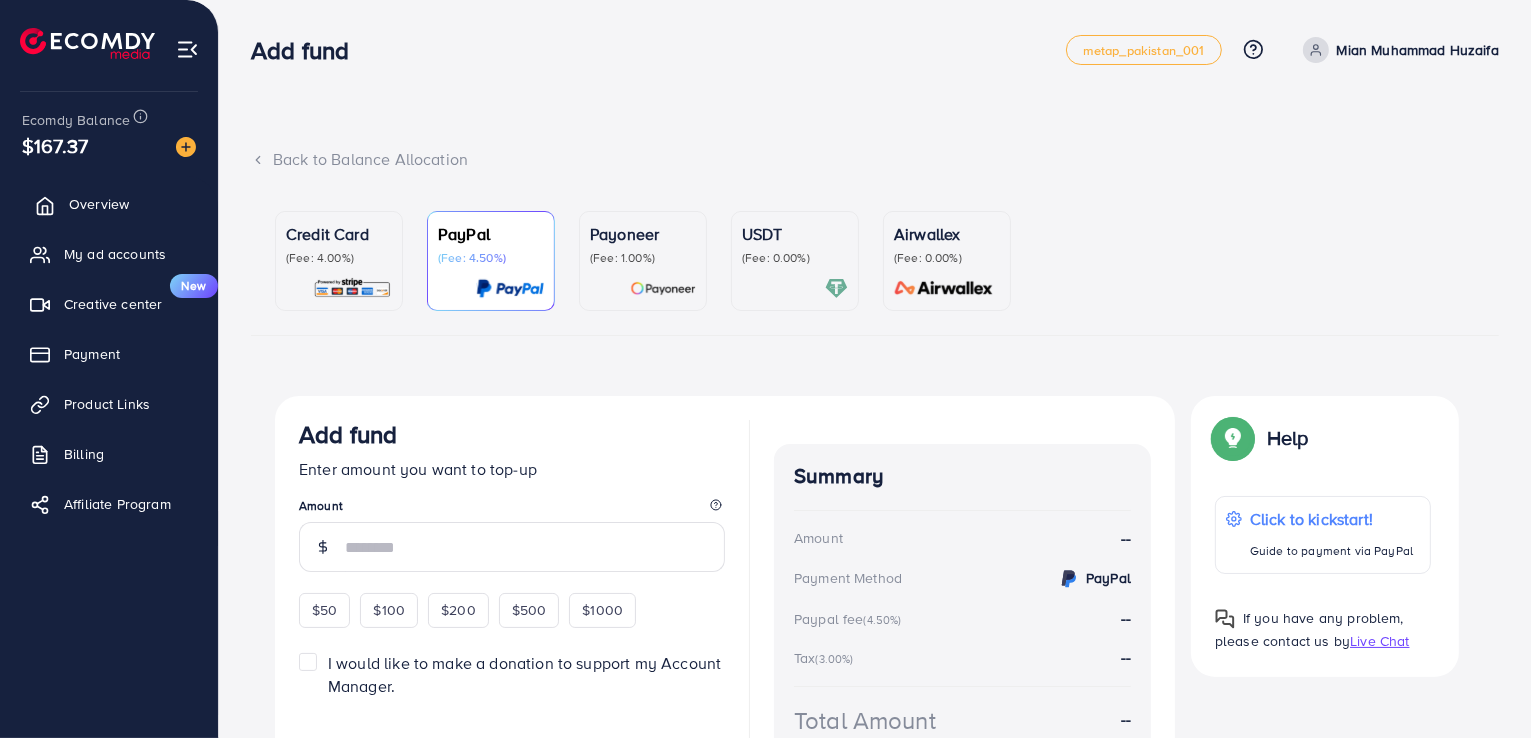 click on "Overview" at bounding box center [99, 204] 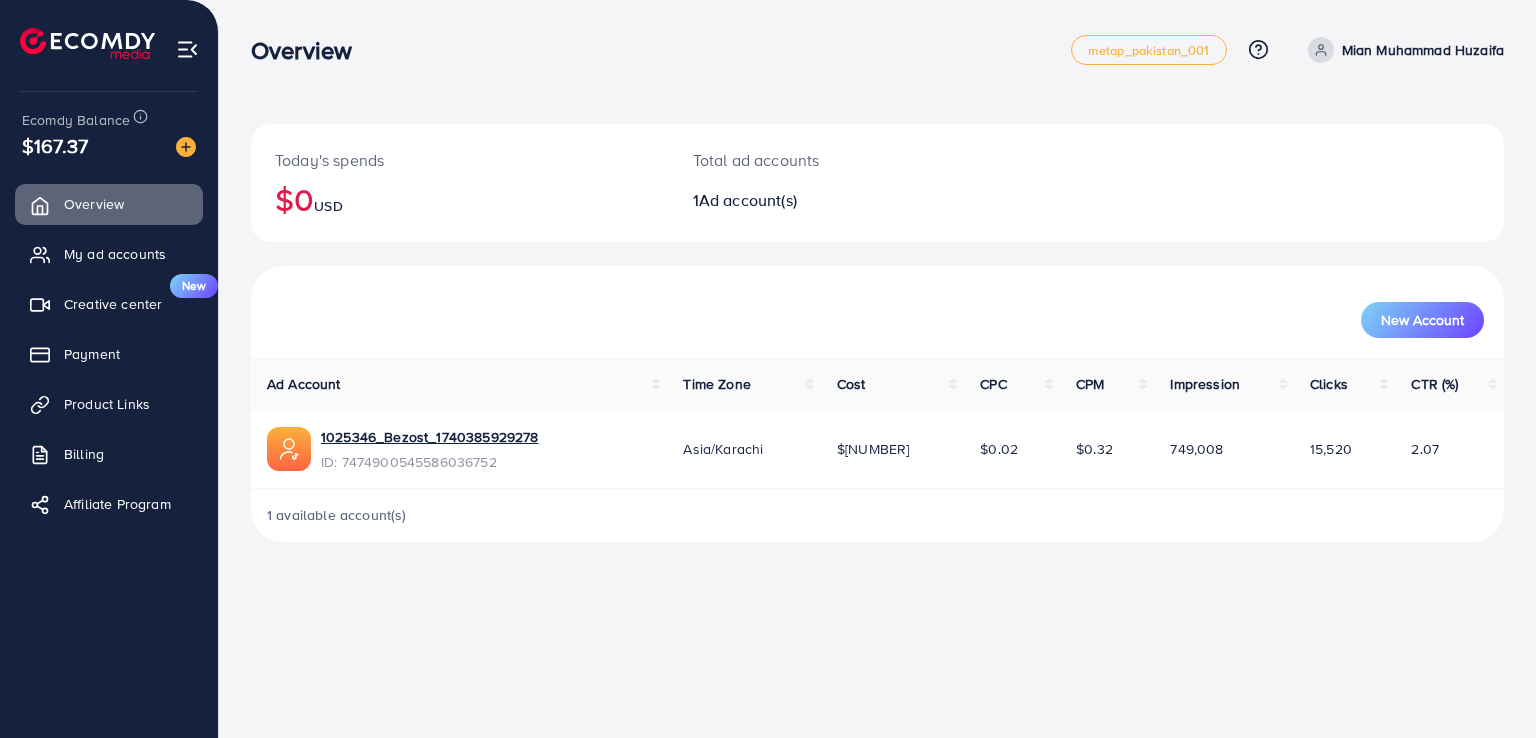 click on "$167.37" at bounding box center [55, 145] 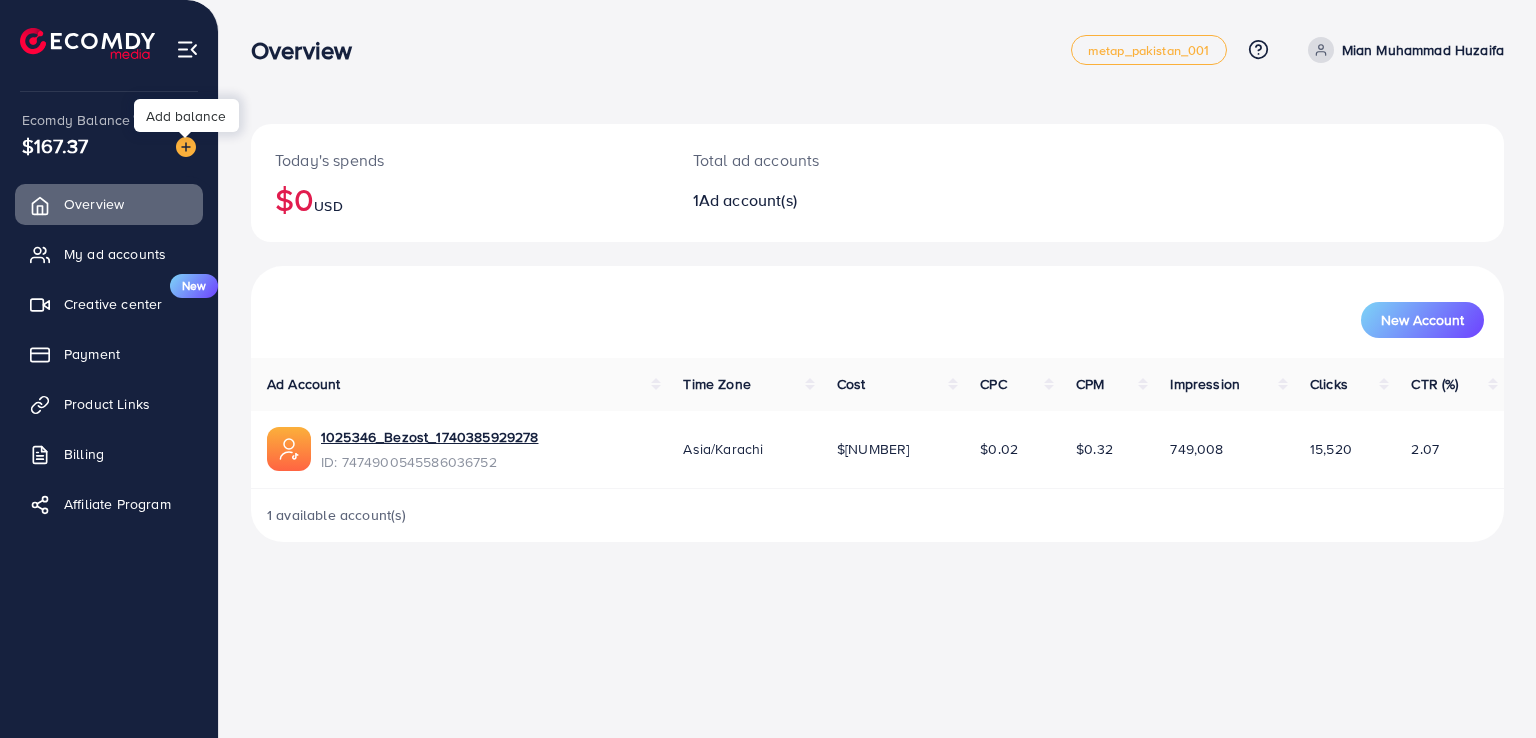 click at bounding box center [186, 147] 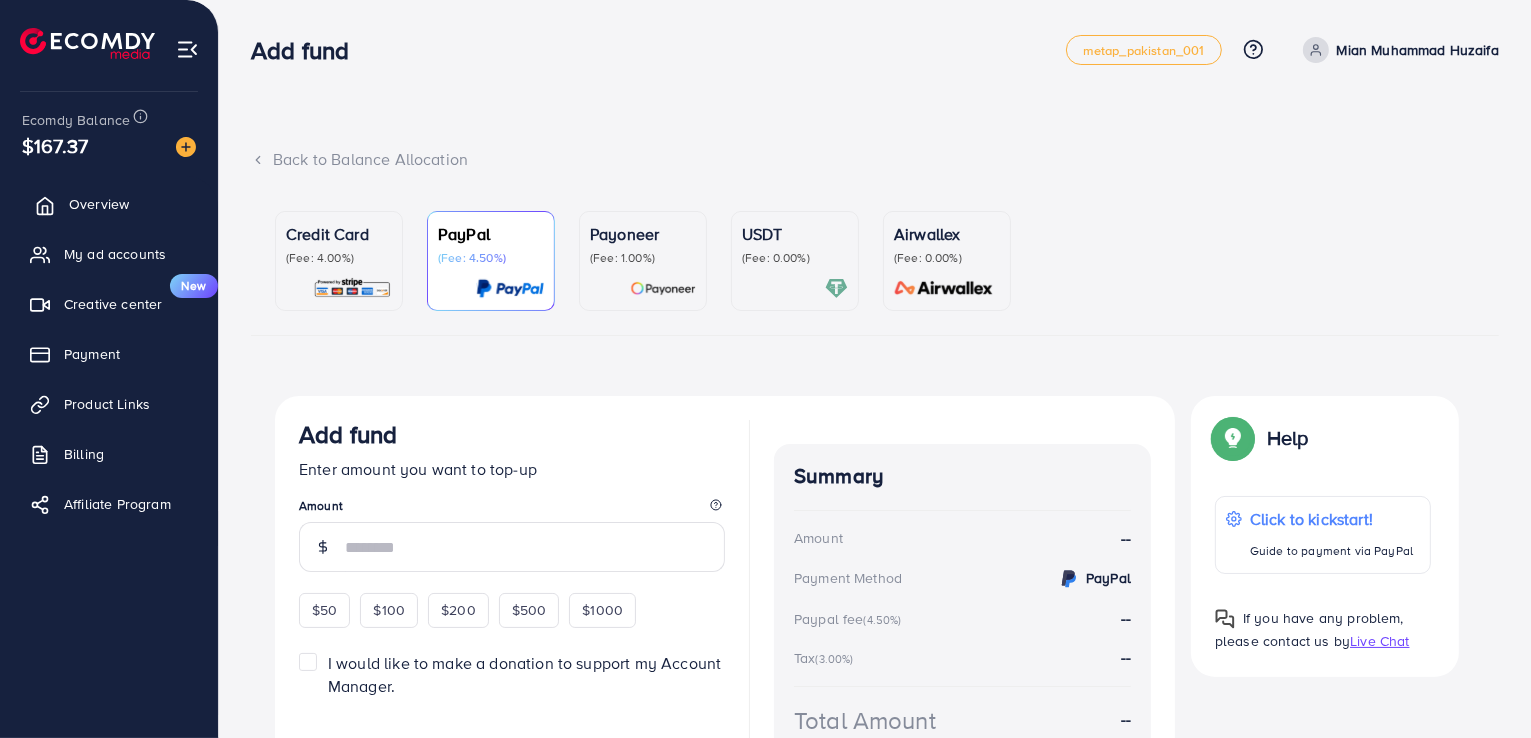 click on "Overview" at bounding box center [99, 204] 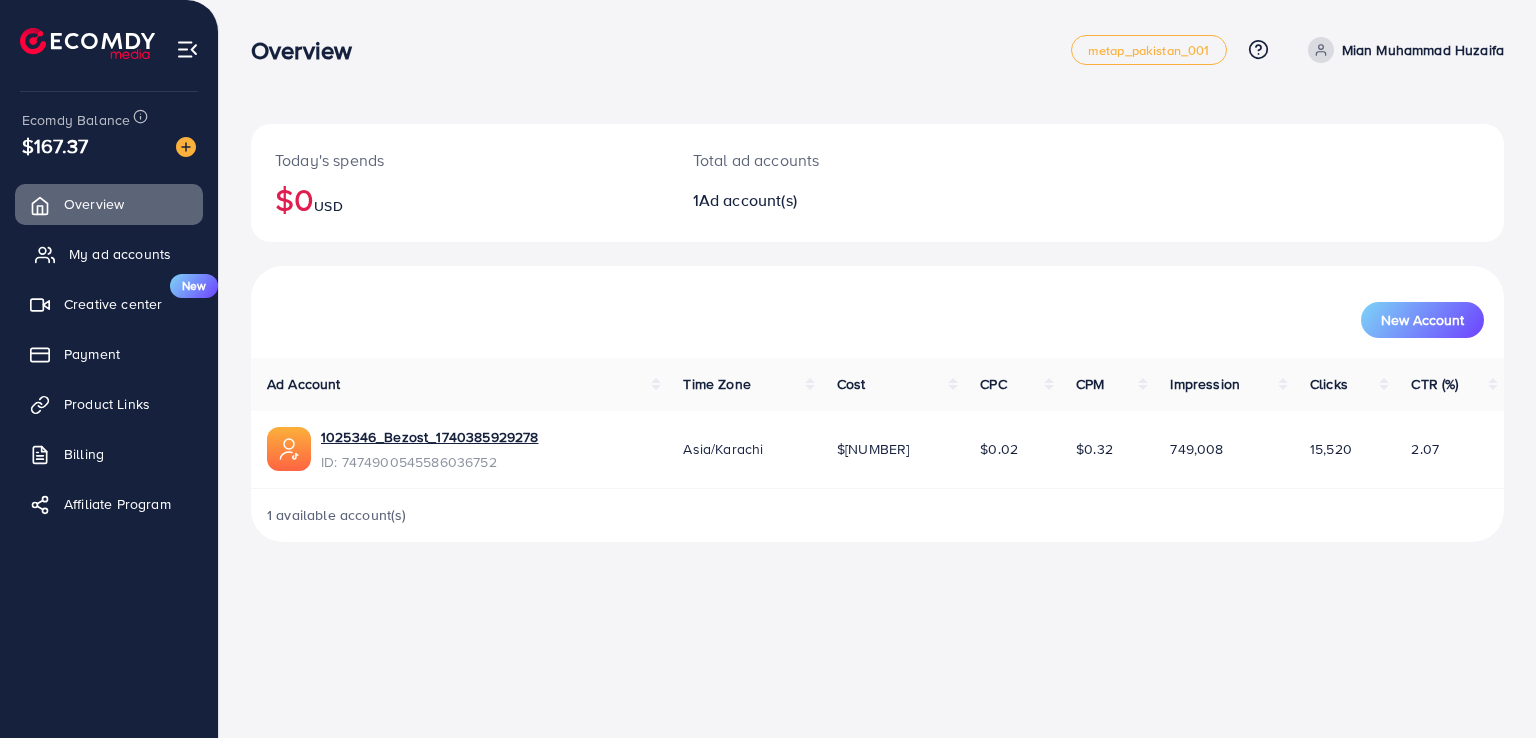 click on "My ad accounts" at bounding box center [109, 254] 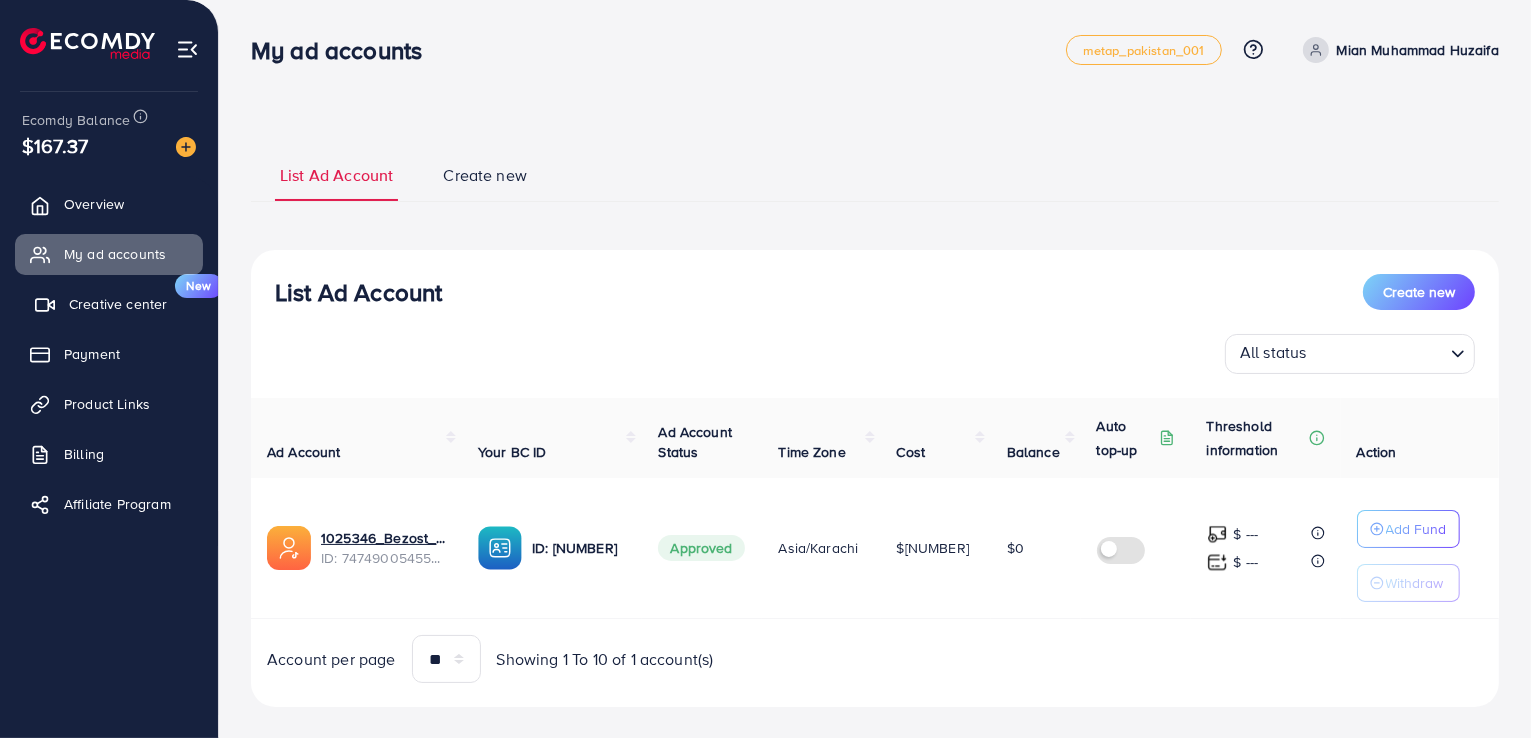 click on "Creative center" at bounding box center [118, 304] 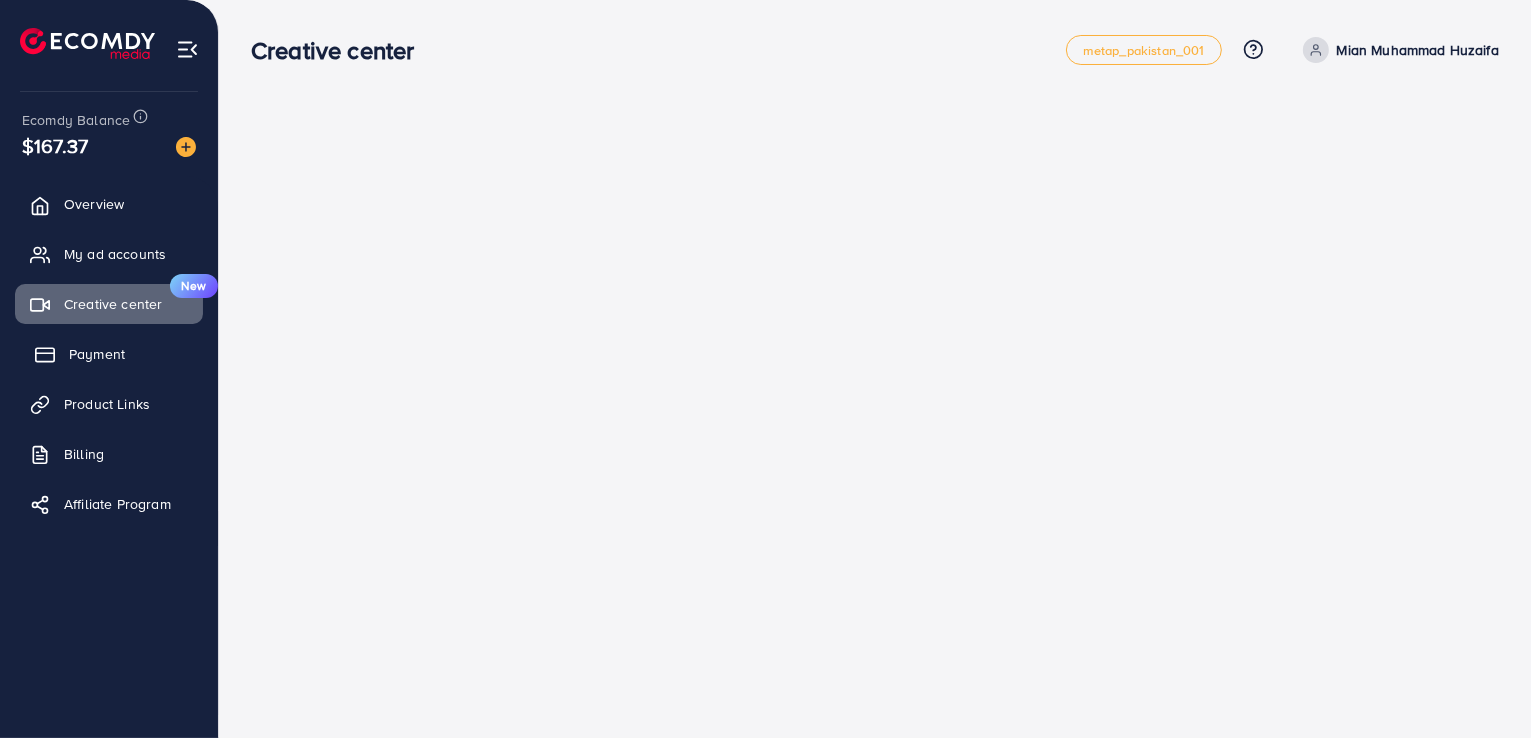 click on "Payment" at bounding box center (97, 354) 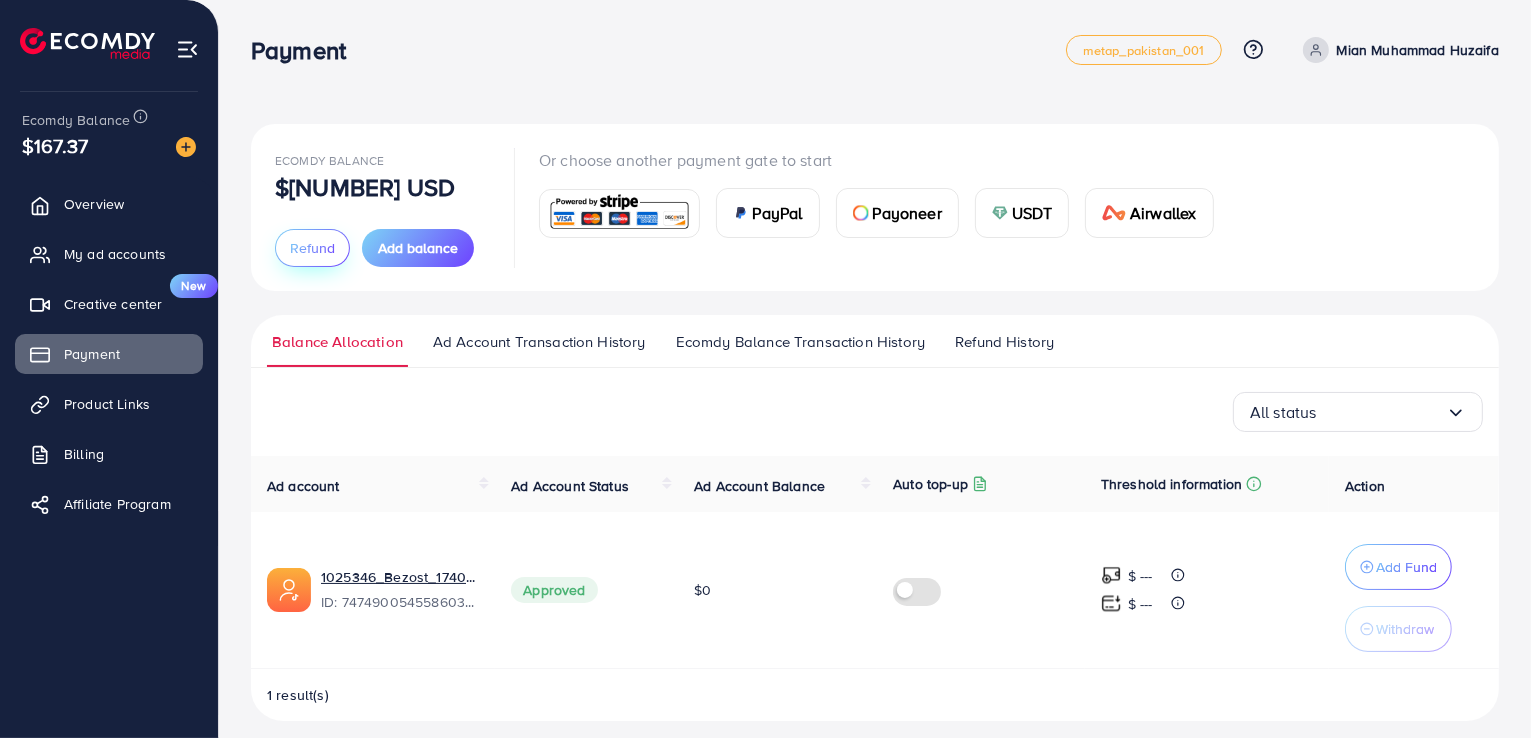 click on "Refund" at bounding box center [312, 248] 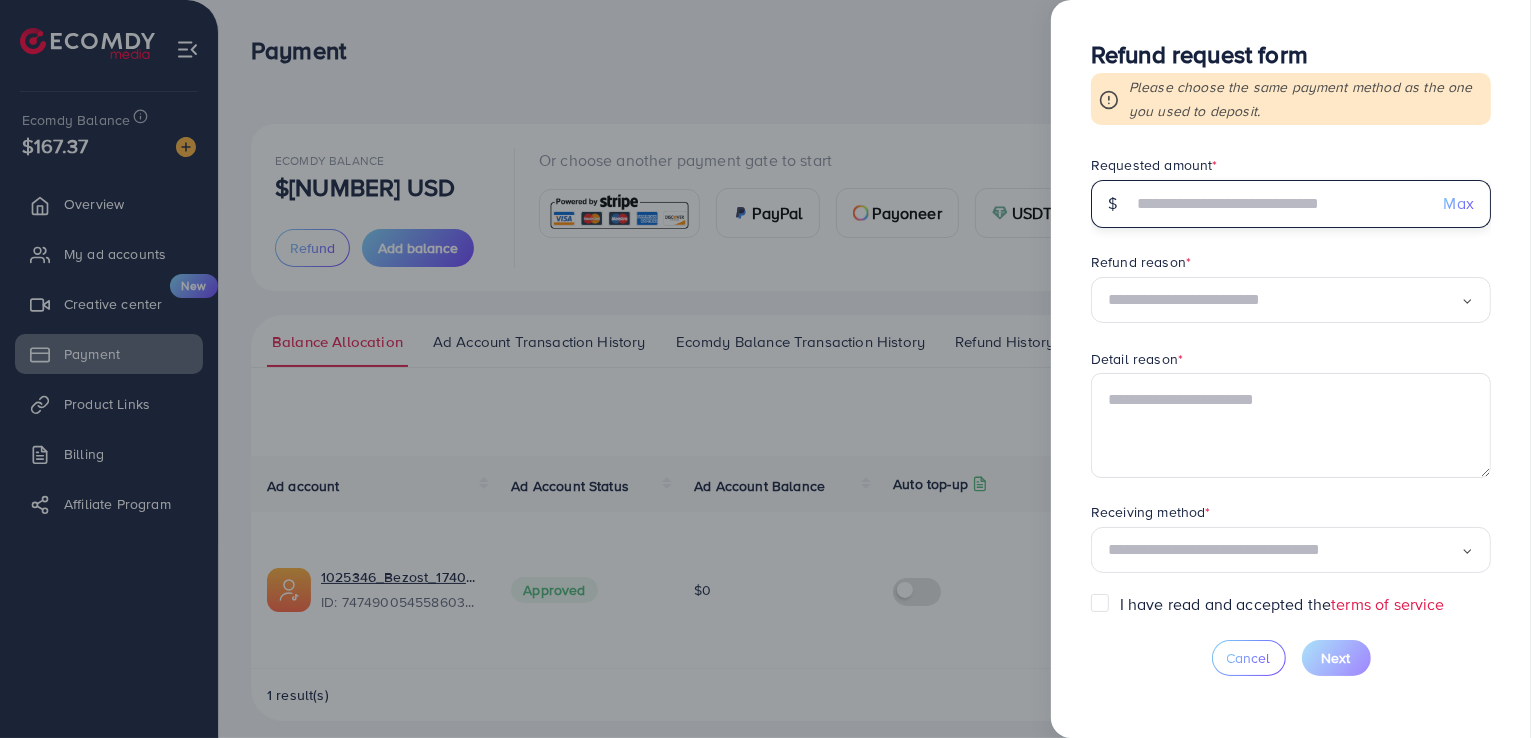click at bounding box center [1280, 204] 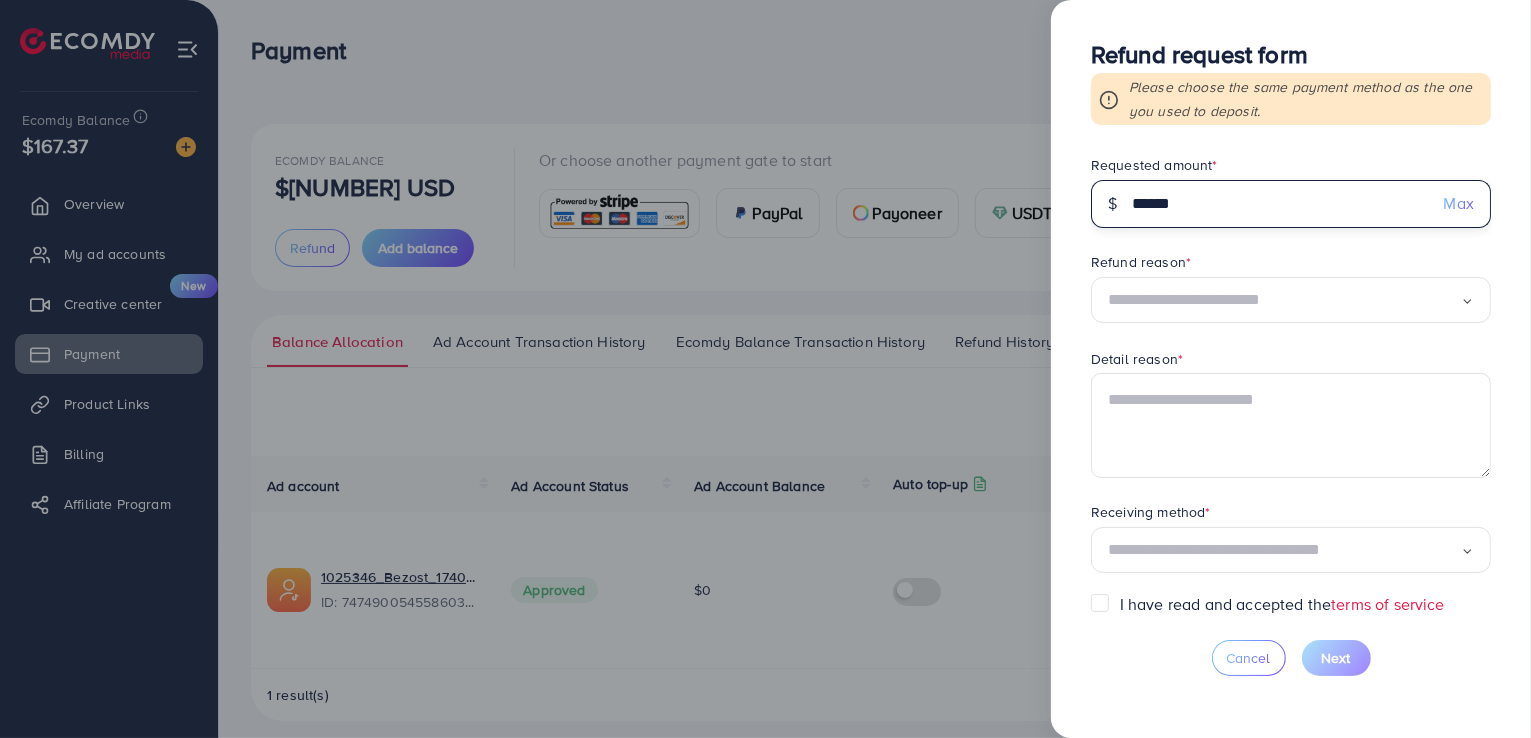 type on "******" 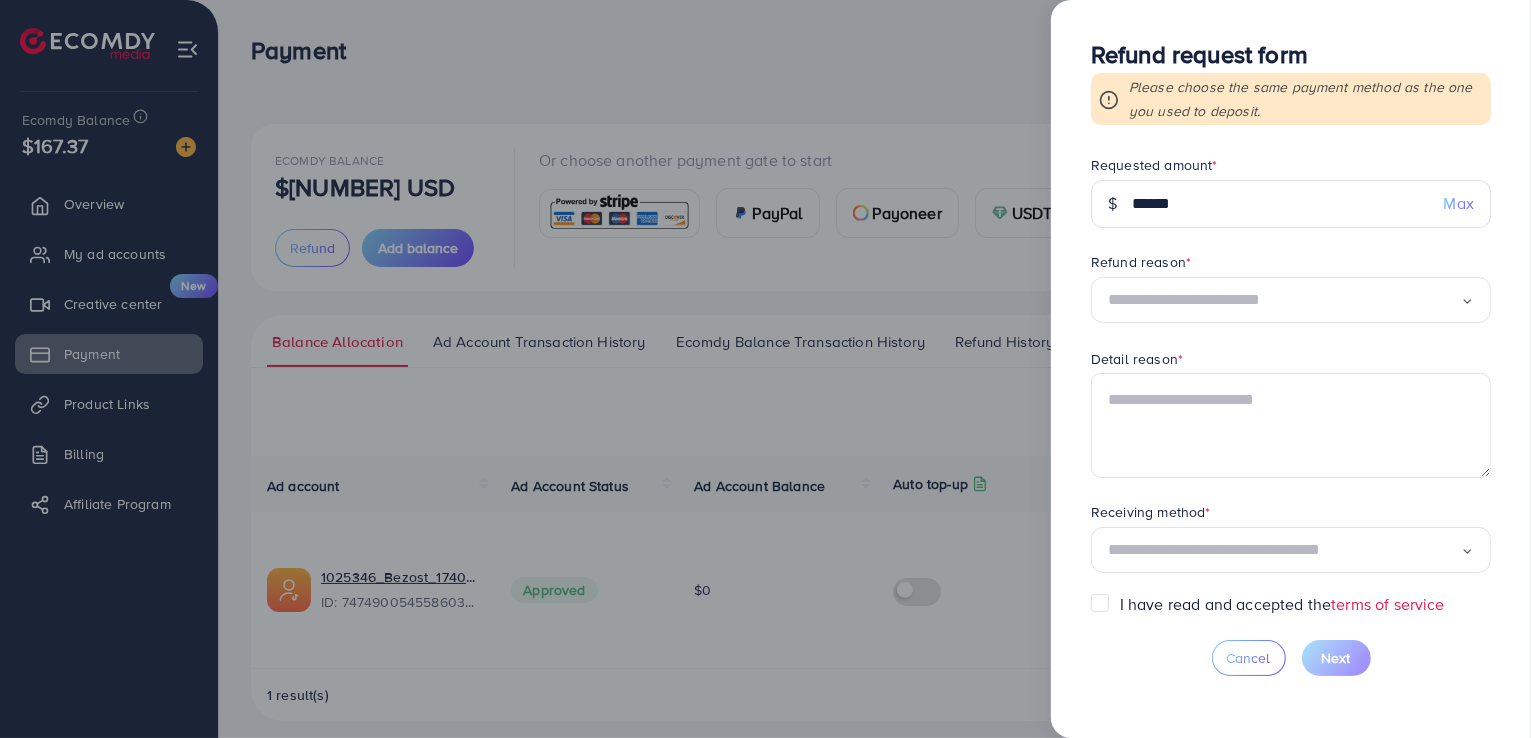 click at bounding box center (1284, 300) 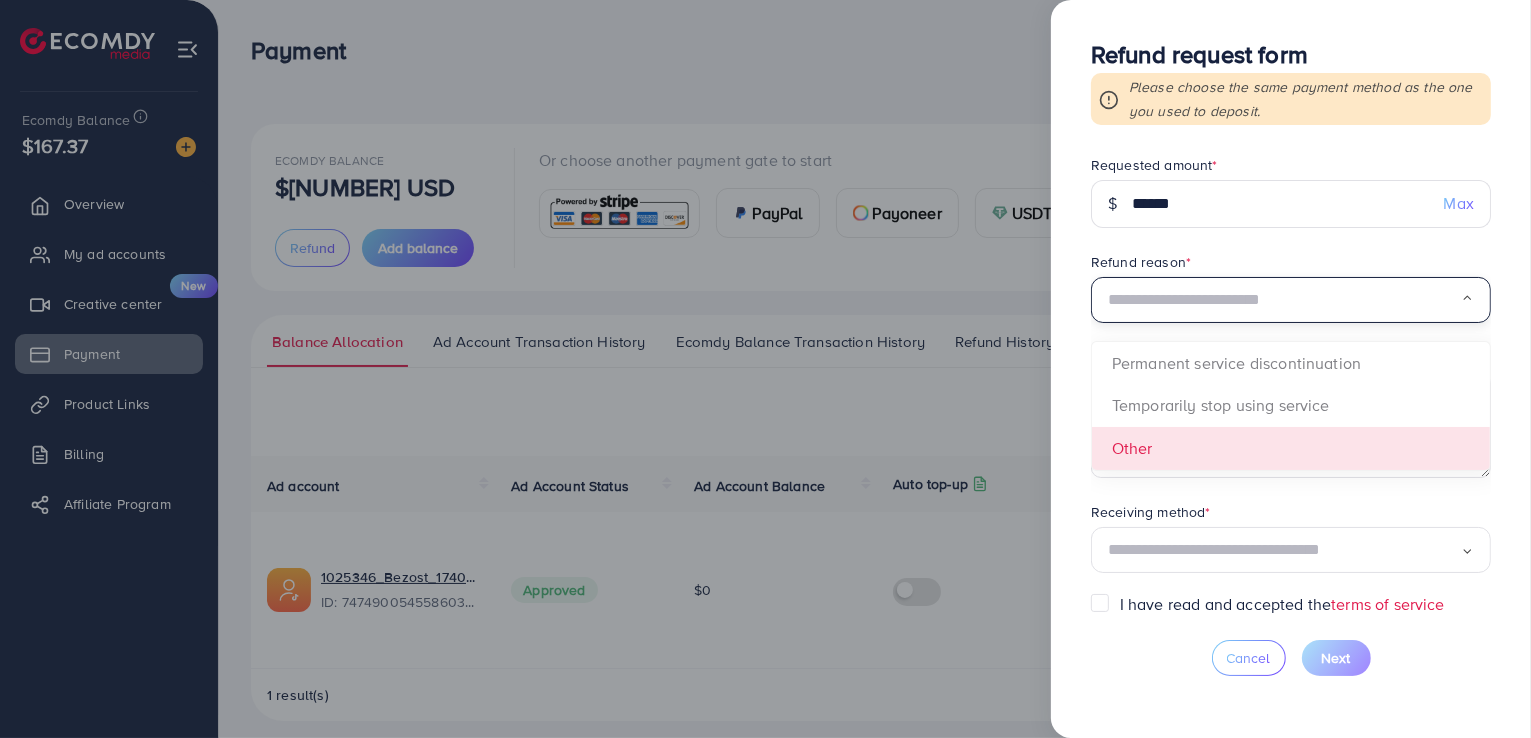 click on "Requested amount  * $ ******  Max   Refund reason  *           Loading...
Permanent service discontinuation
Temporarily stop using service
Other
Detail reason  *  Receiving method  *           Loading..." at bounding box center (1291, 374) 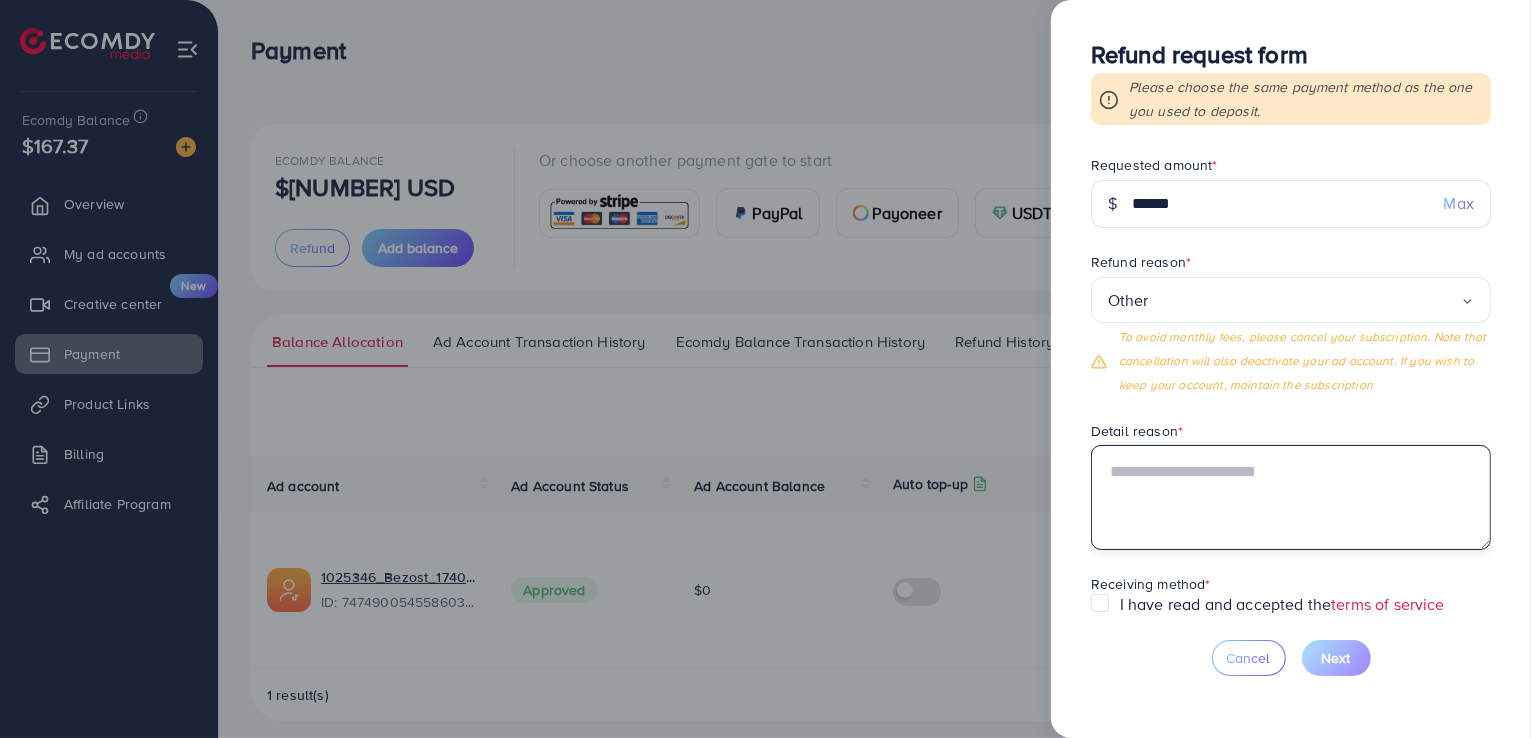 click at bounding box center (1291, 497) 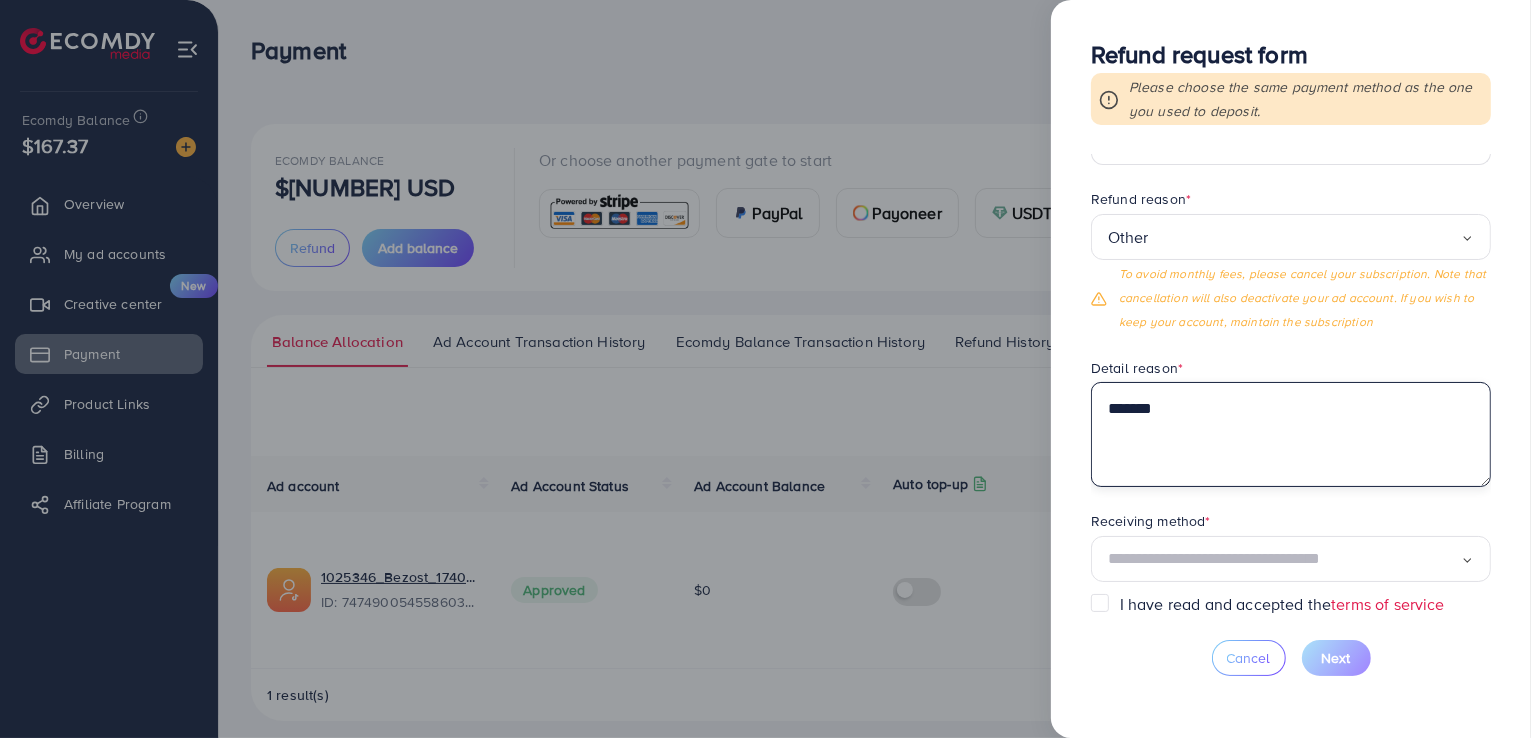 scroll, scrollTop: 77, scrollLeft: 0, axis: vertical 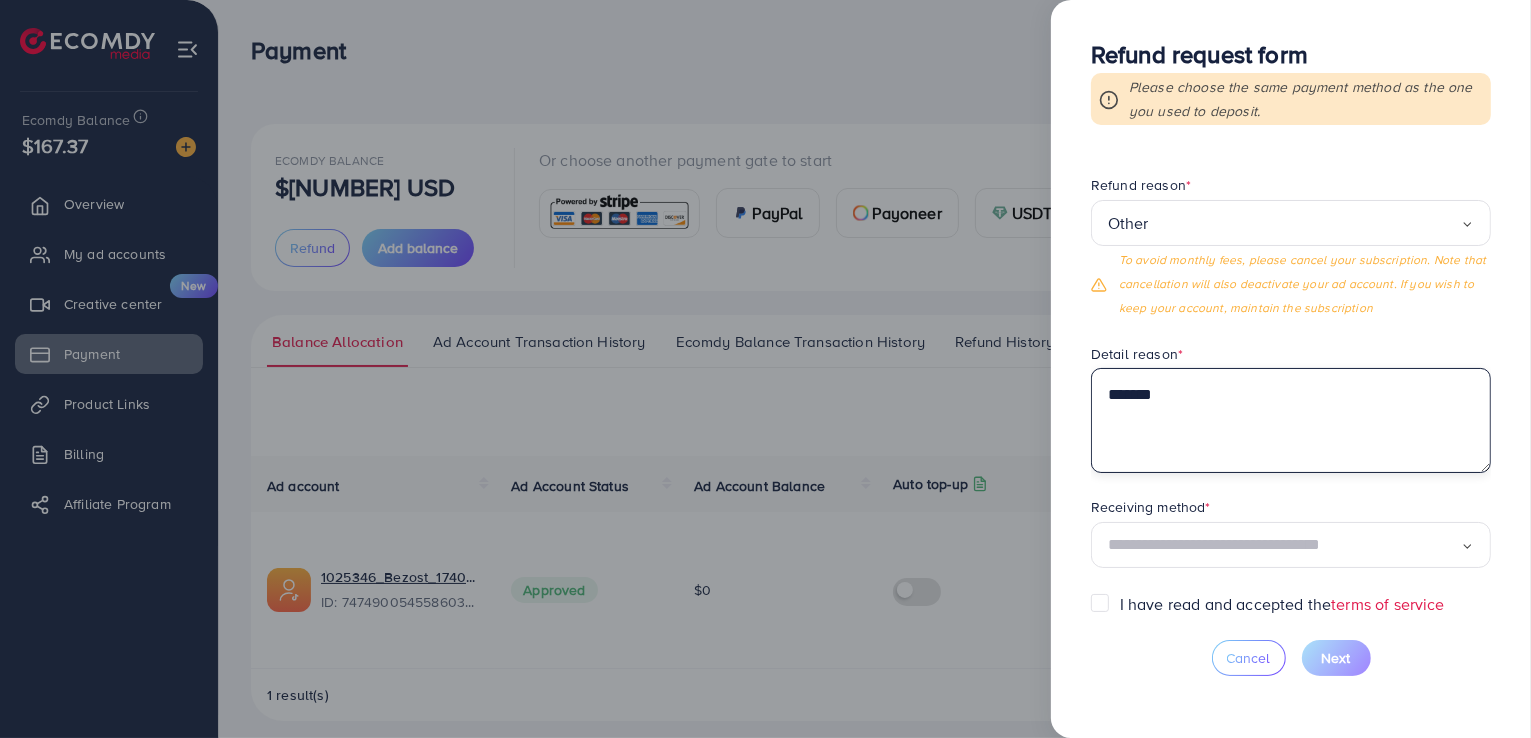 type on "*******" 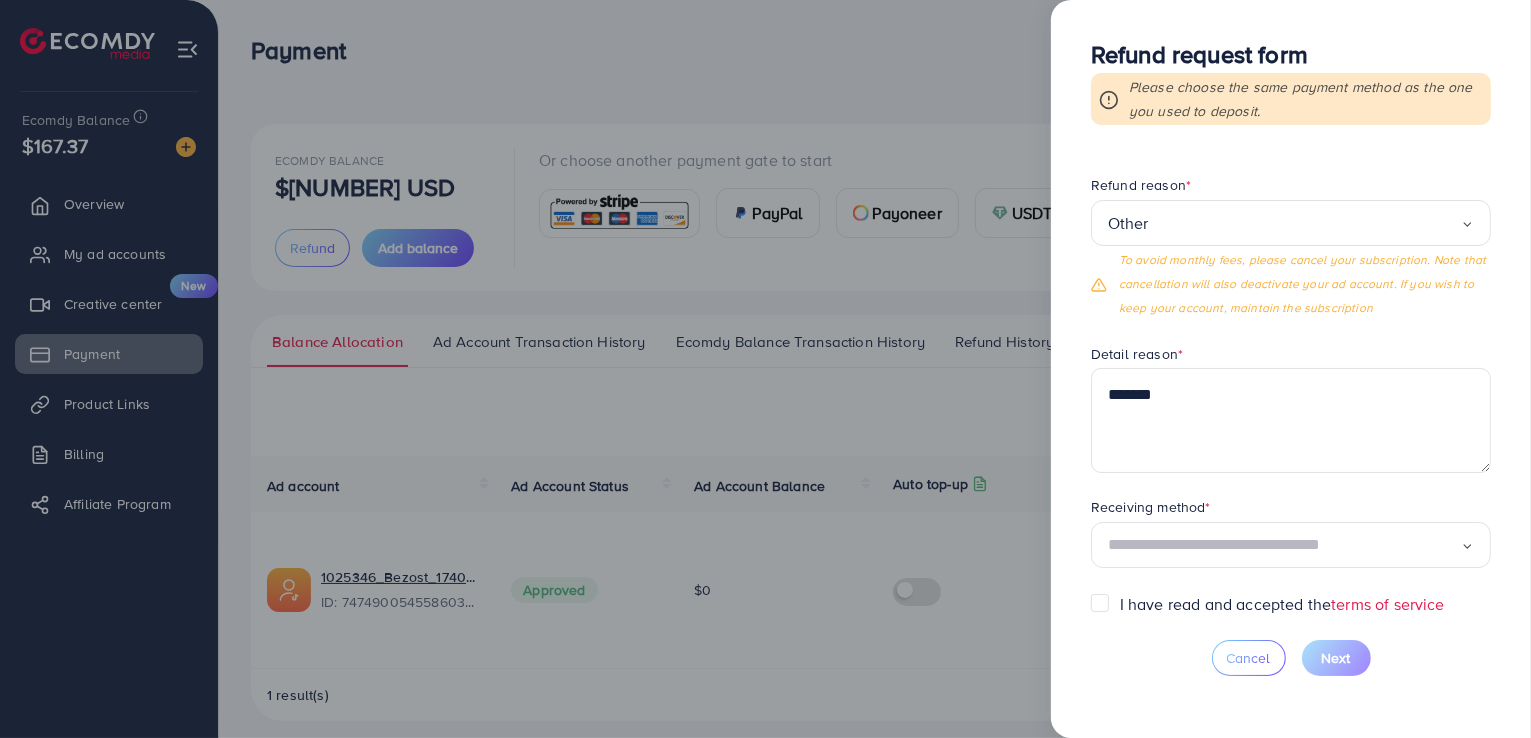 click at bounding box center [1284, 545] 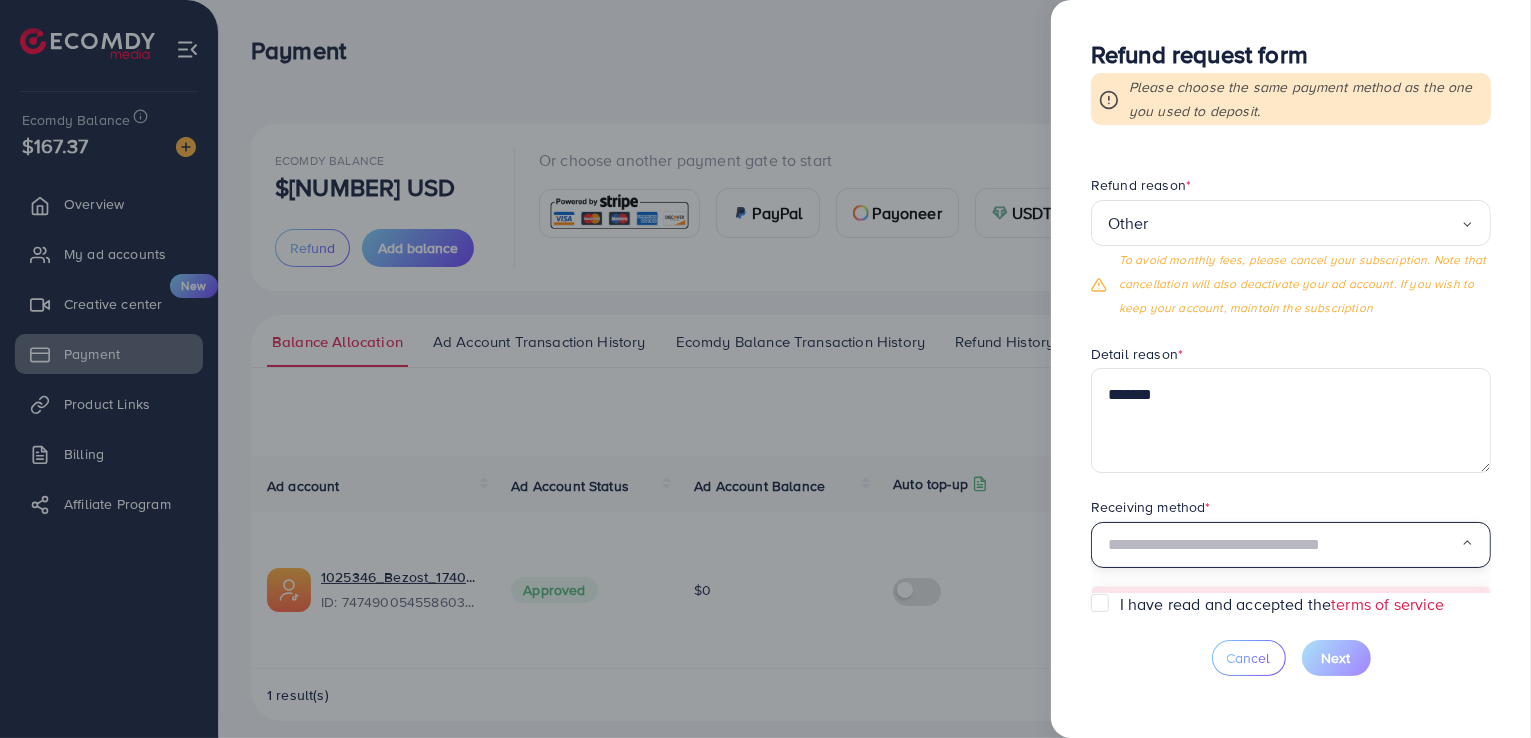 scroll, scrollTop: 113, scrollLeft: 0, axis: vertical 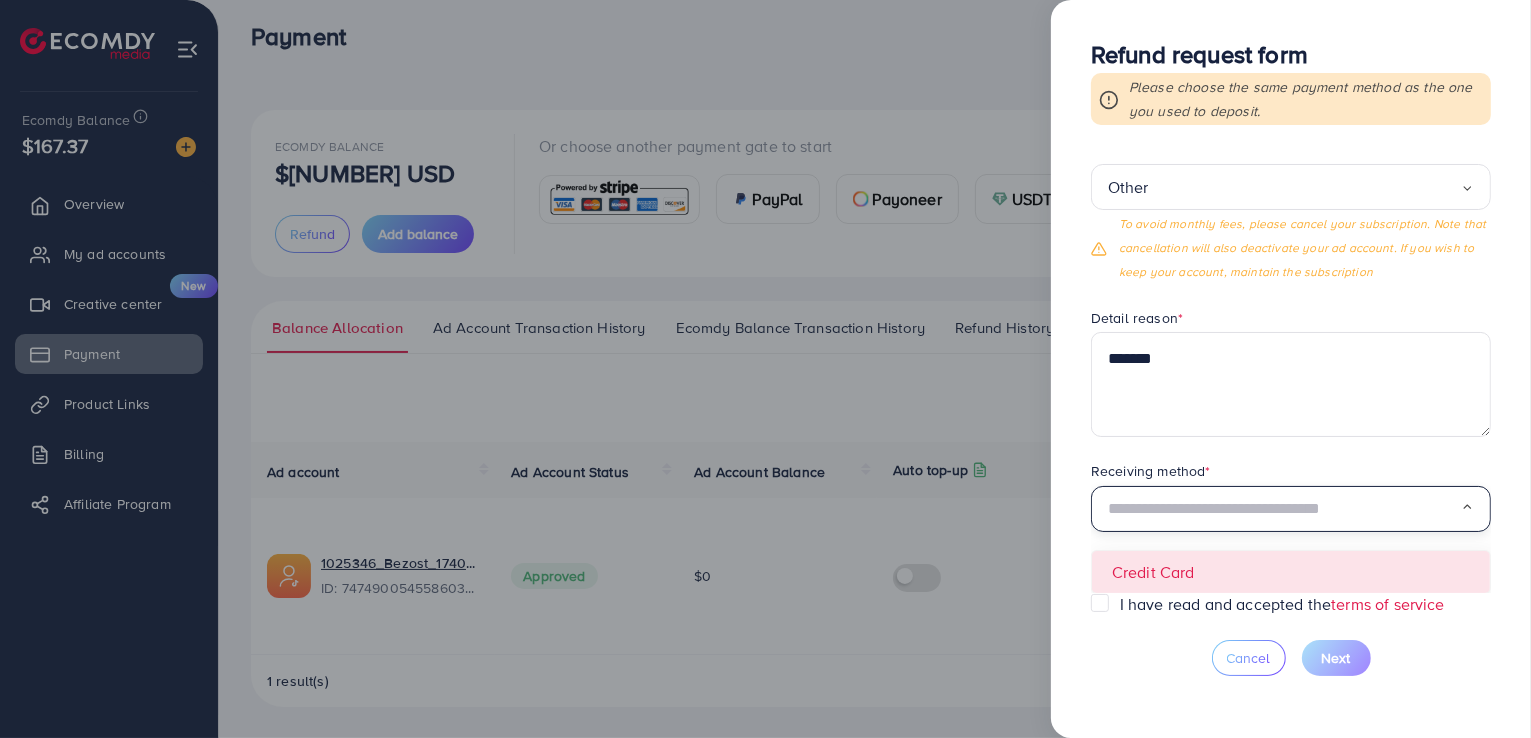 click at bounding box center (1284, 509) 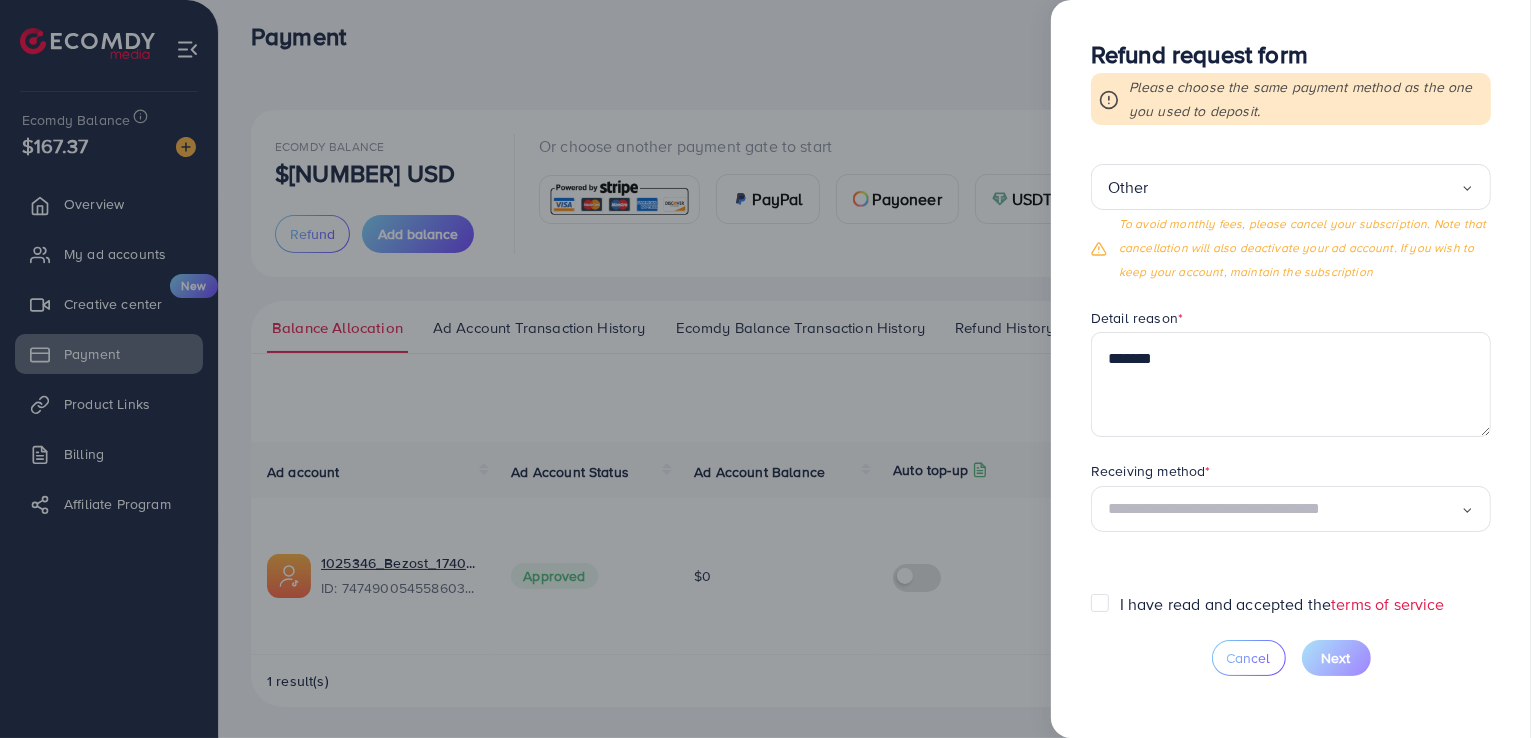 click on "I have read and accepted the  terms of service" at bounding box center [1282, 604] 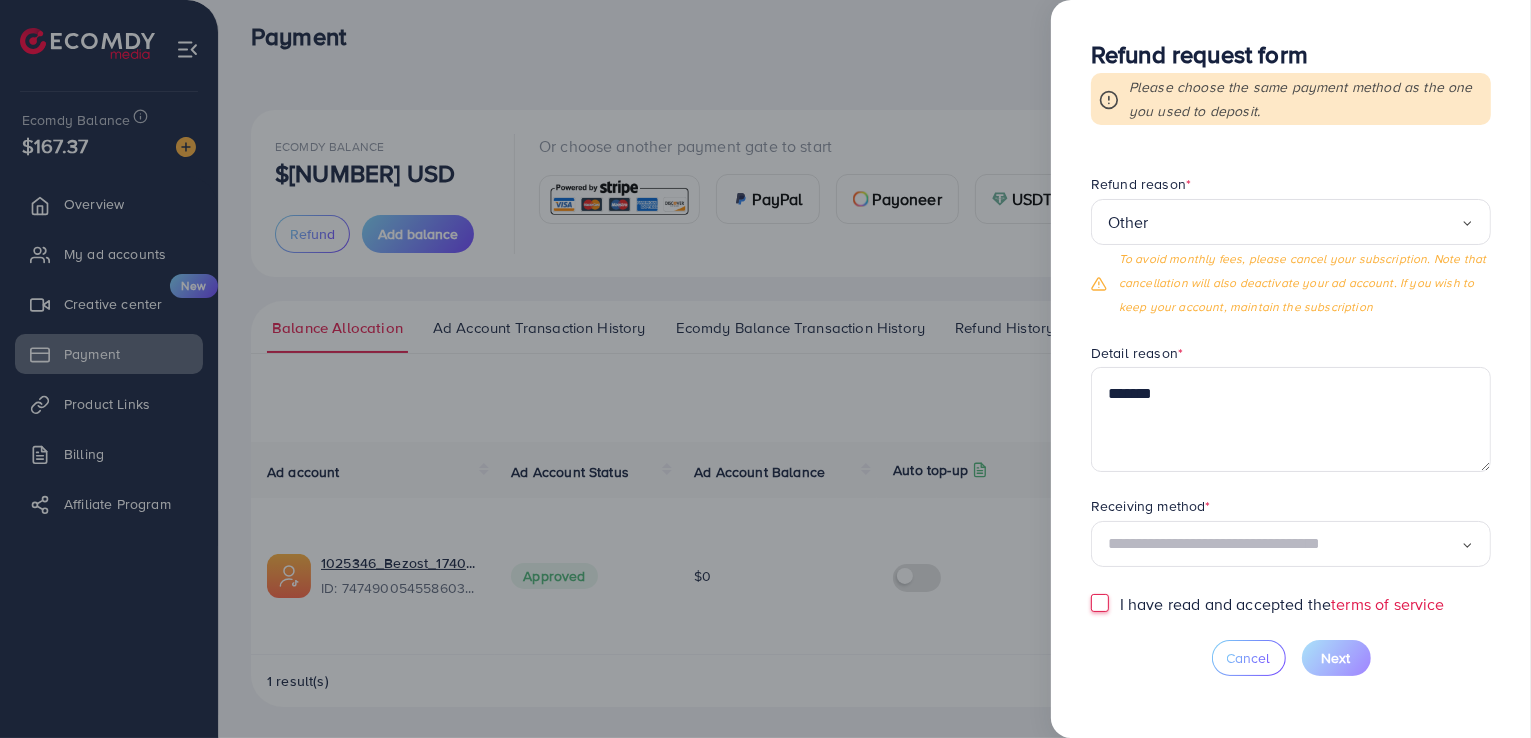 scroll, scrollTop: 77, scrollLeft: 0, axis: vertical 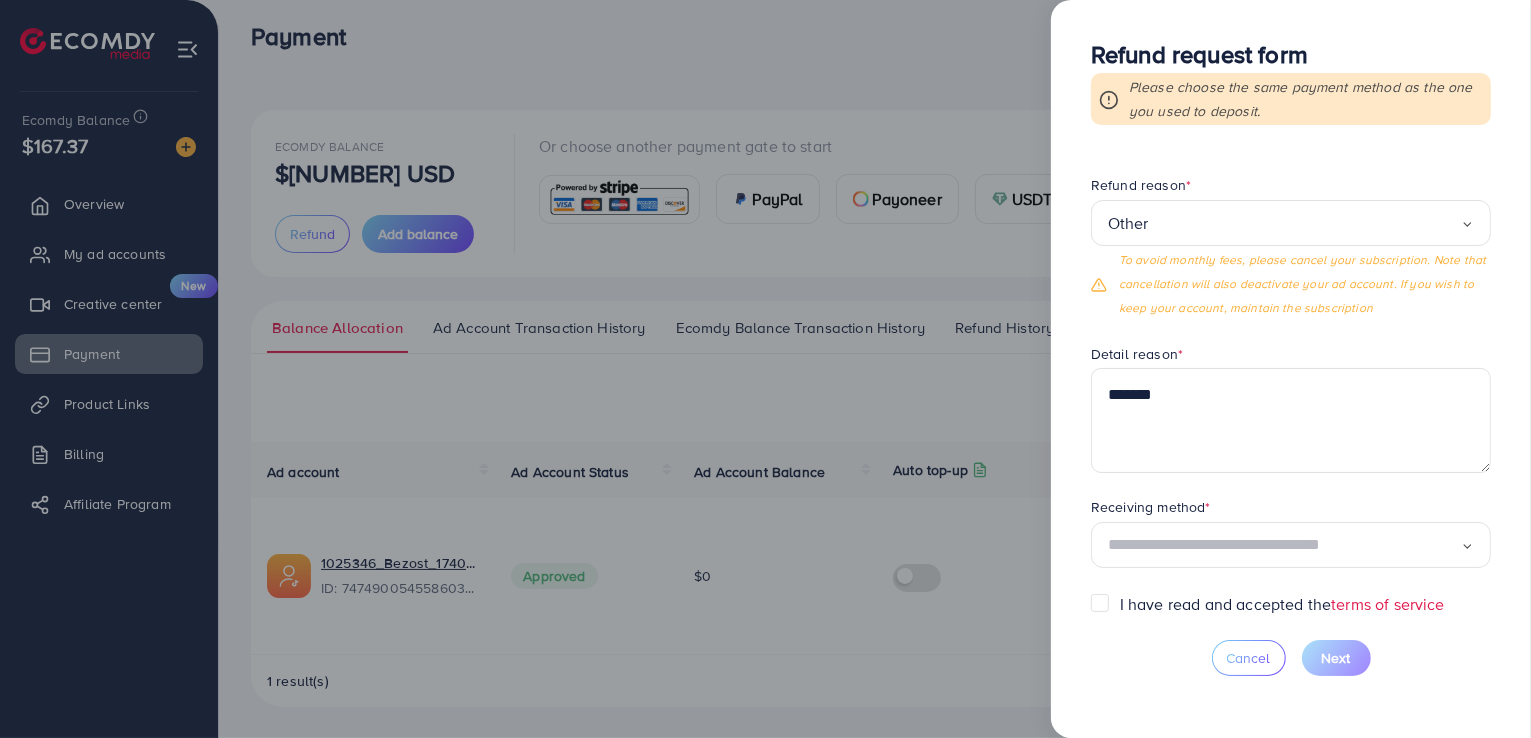 click at bounding box center [1284, 545] 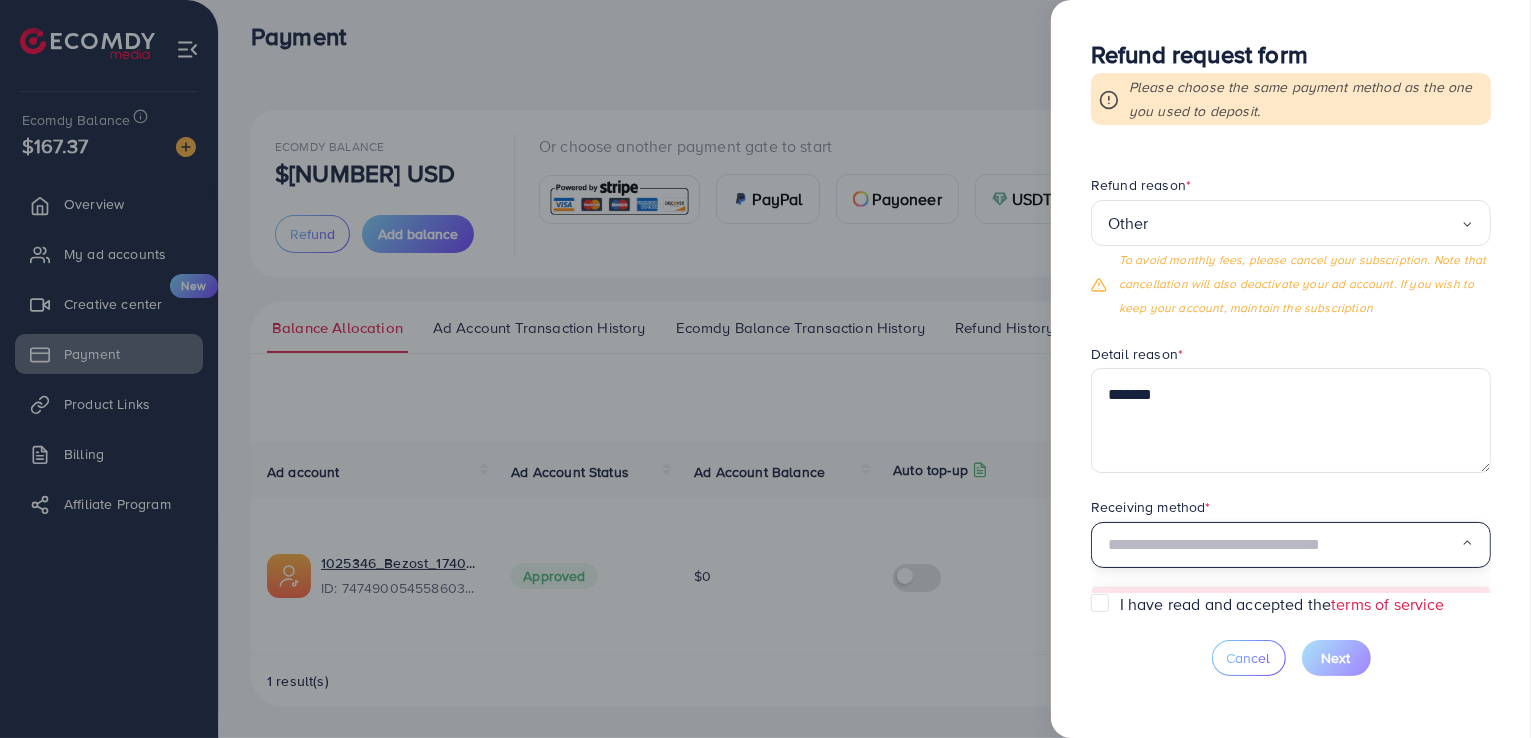 scroll, scrollTop: 113, scrollLeft: 0, axis: vertical 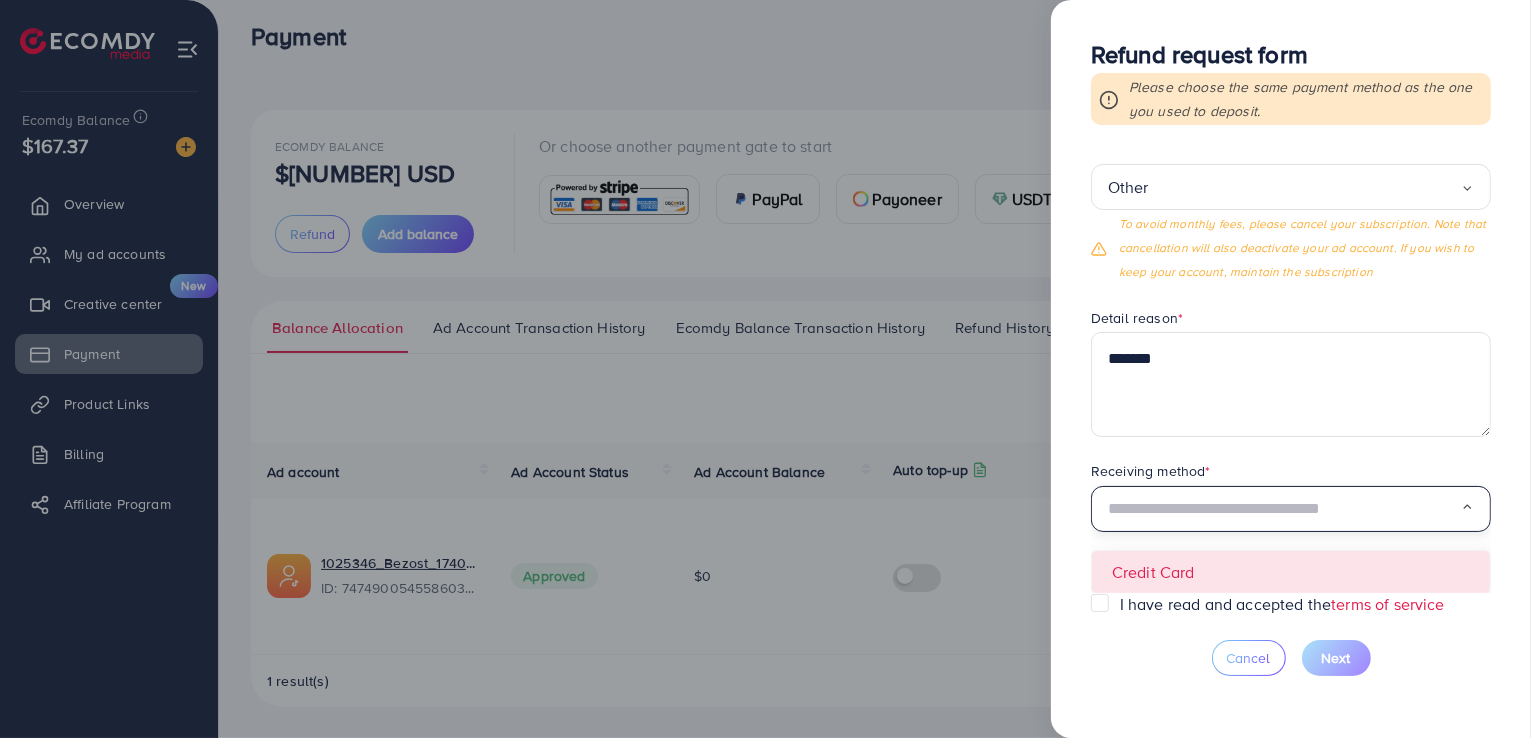 click on "Requested amount  * $ ******  Max   Refund reason  *
Other
Loading...      To avoid monthly fees, please cancel your subscription. Note that cancellation will also deactivate your ad account. If you wish to keep your account, maintain the subscription   Detail reason  * *******  Receiving method  *           Loading...     Credit Card" at bounding box center [1291, 374] 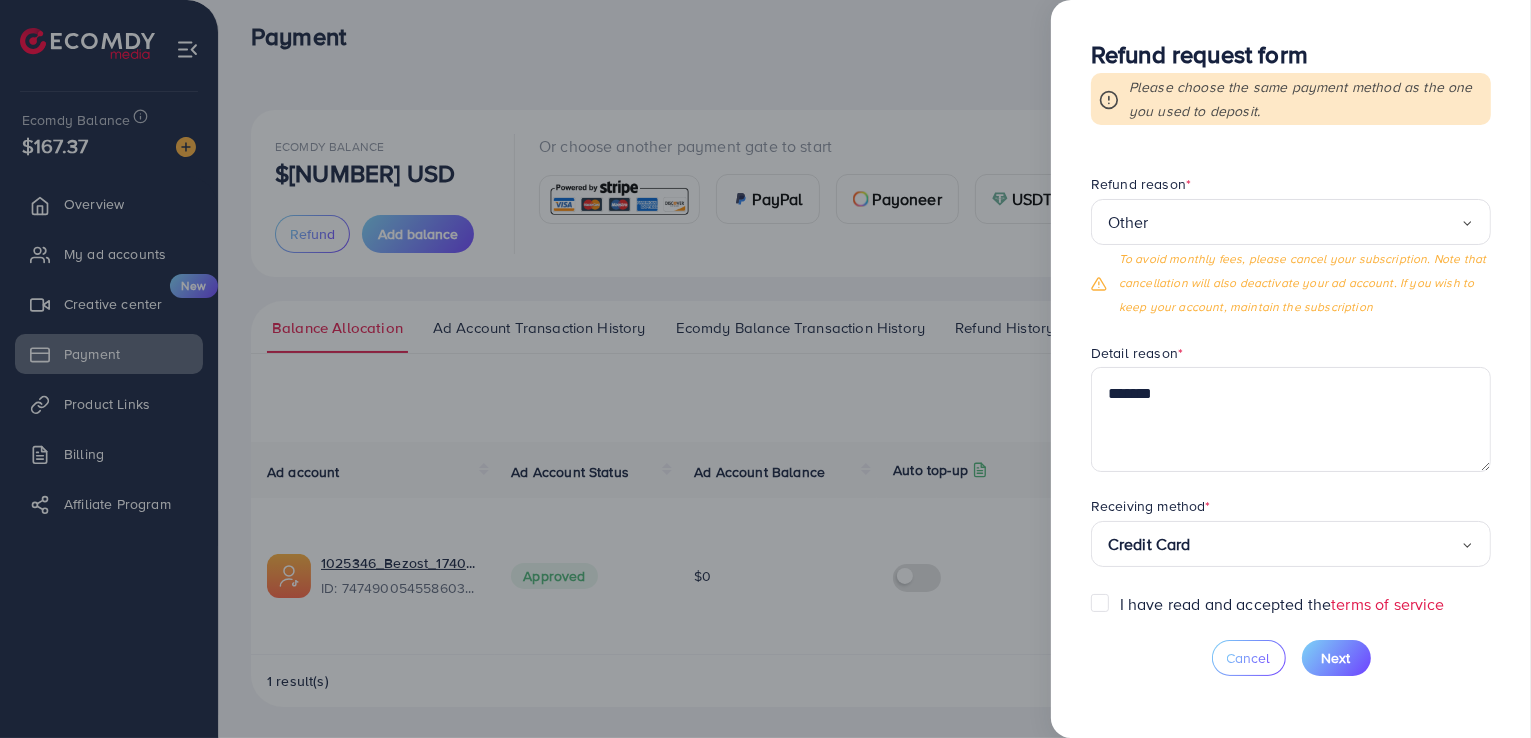 scroll, scrollTop: 77, scrollLeft: 0, axis: vertical 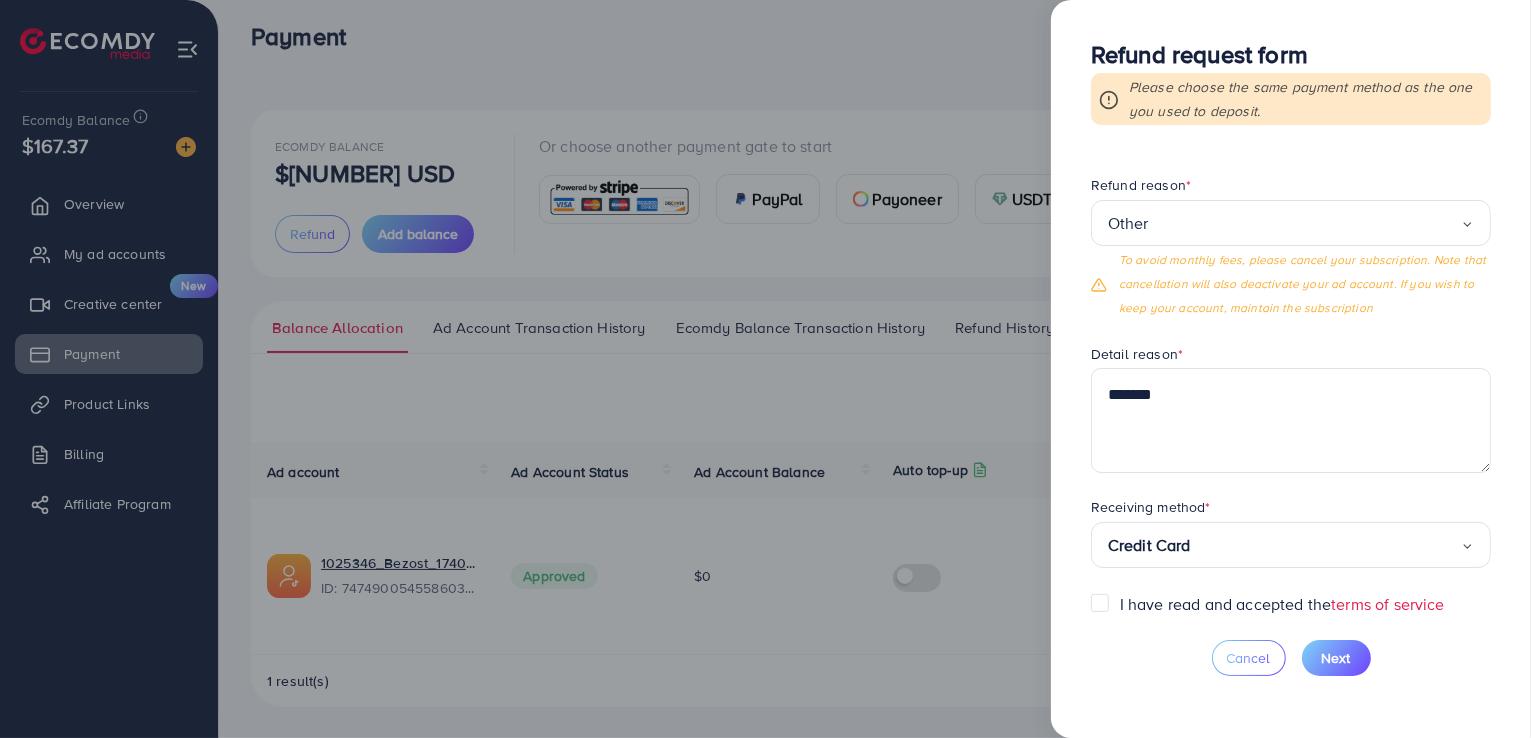 click at bounding box center (1326, 545) 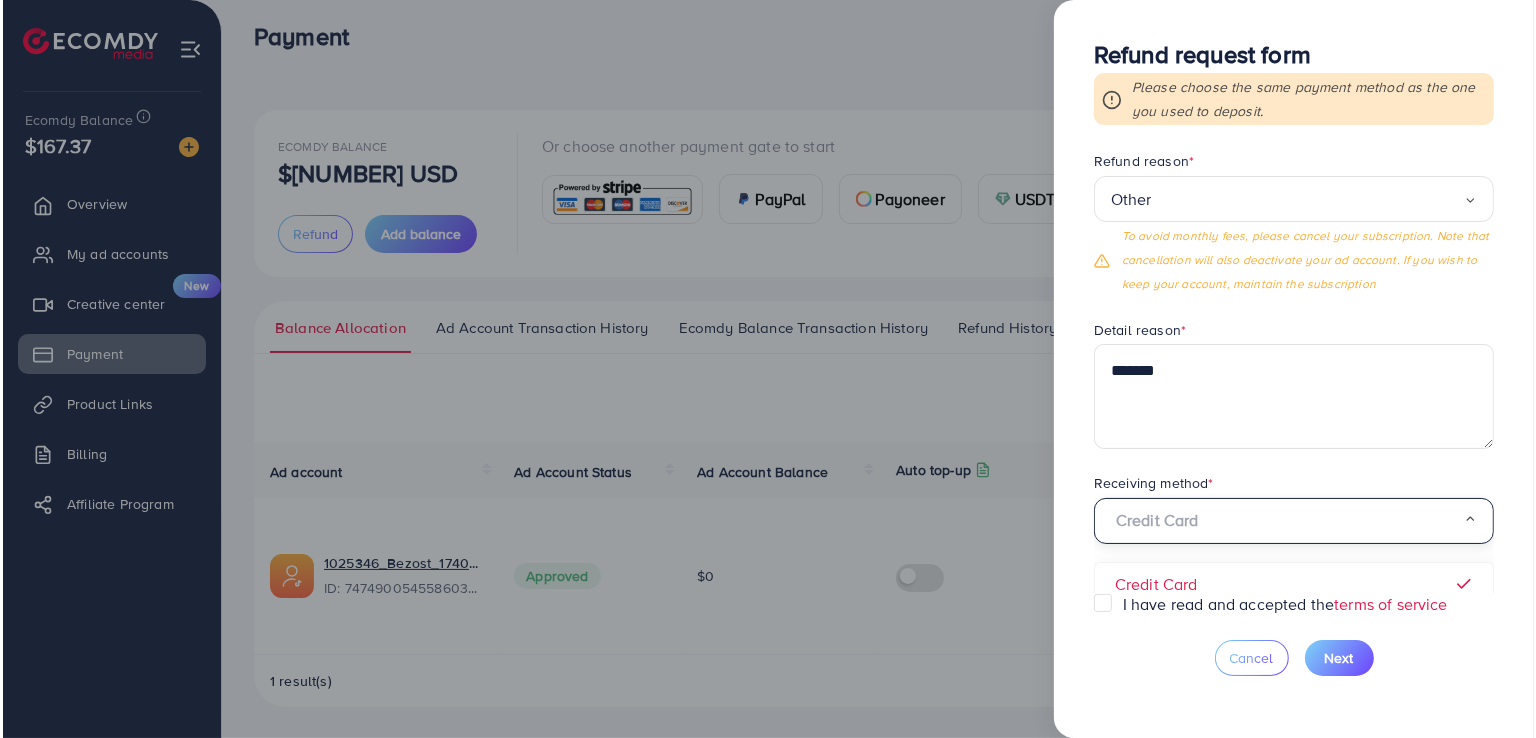 scroll, scrollTop: 113, scrollLeft: 0, axis: vertical 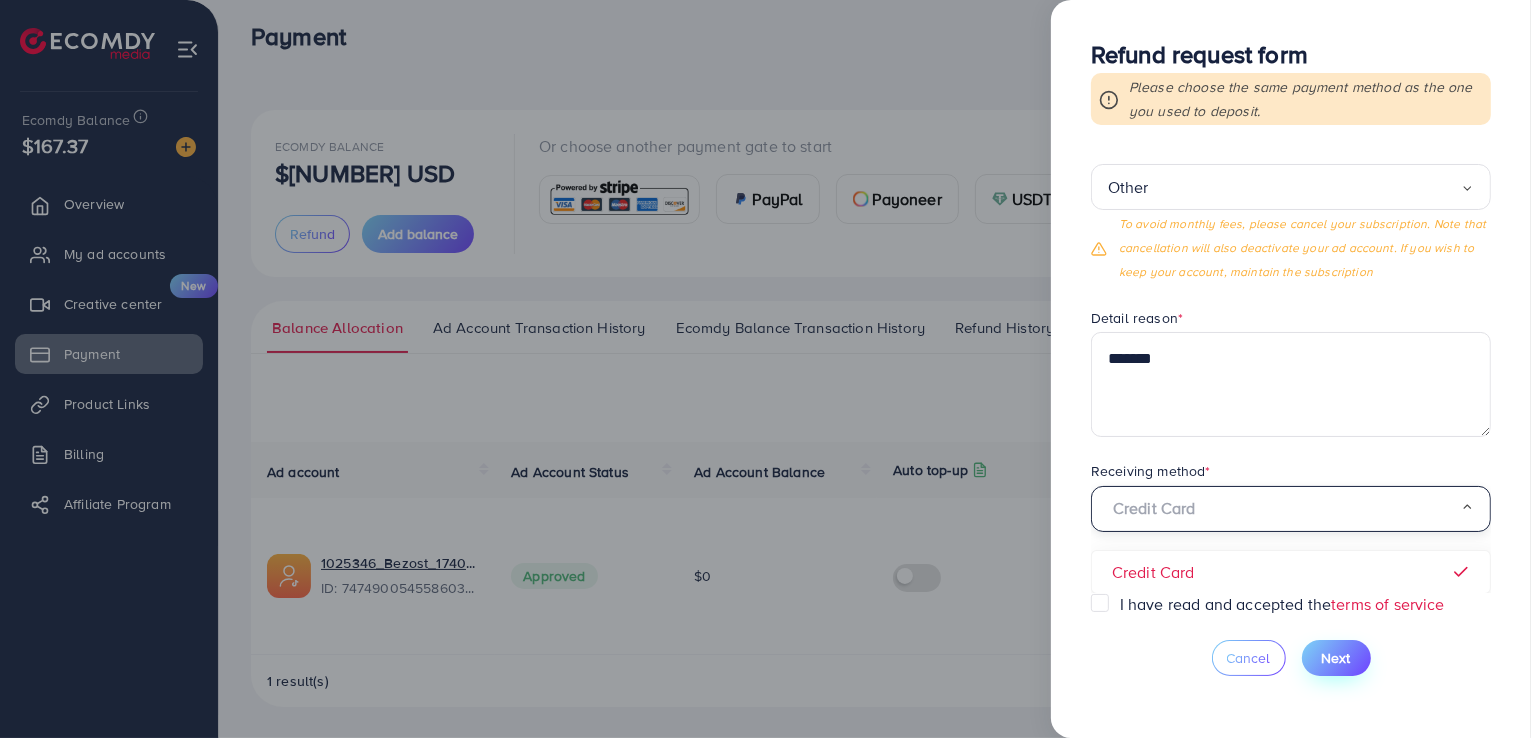 click on "Next" at bounding box center (1336, 658) 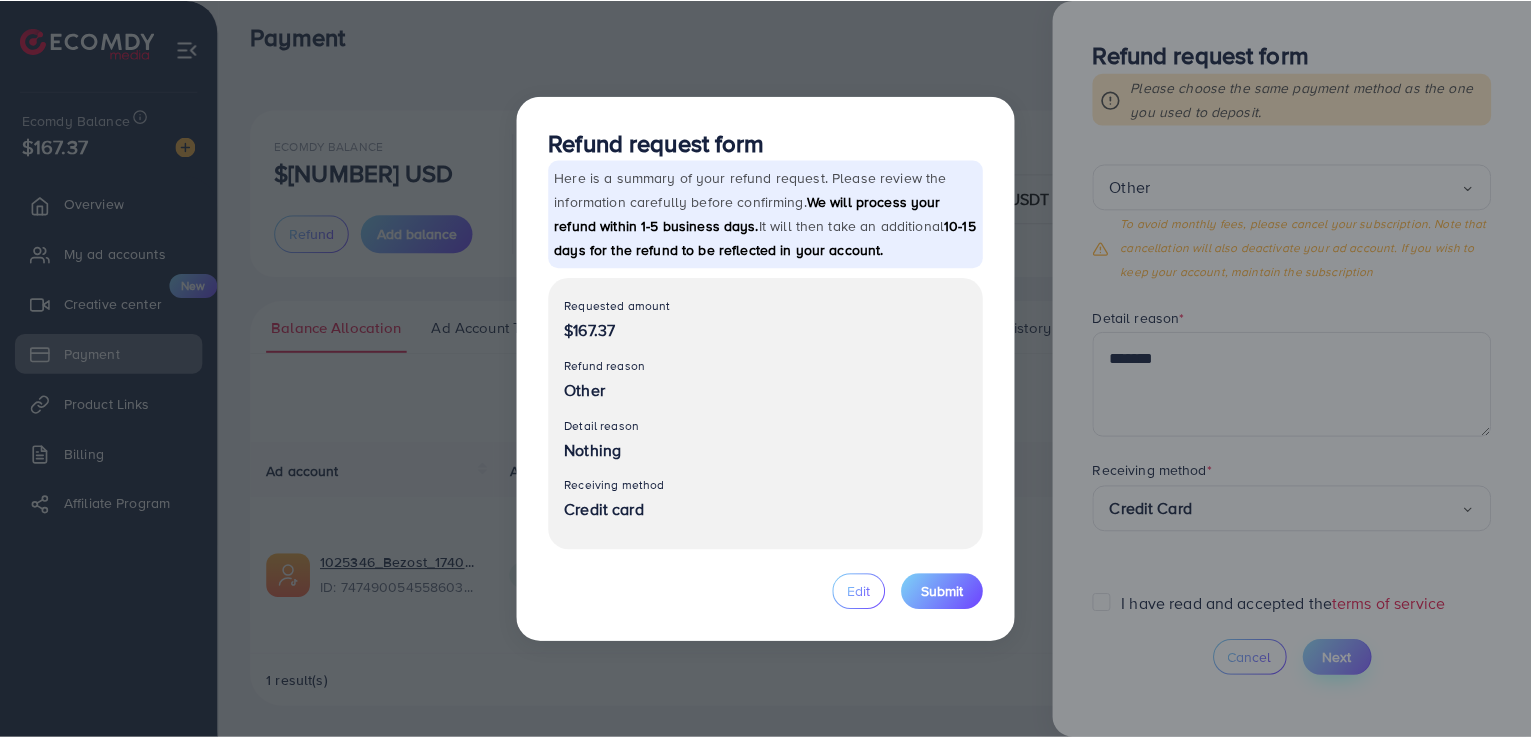 scroll, scrollTop: 77, scrollLeft: 0, axis: vertical 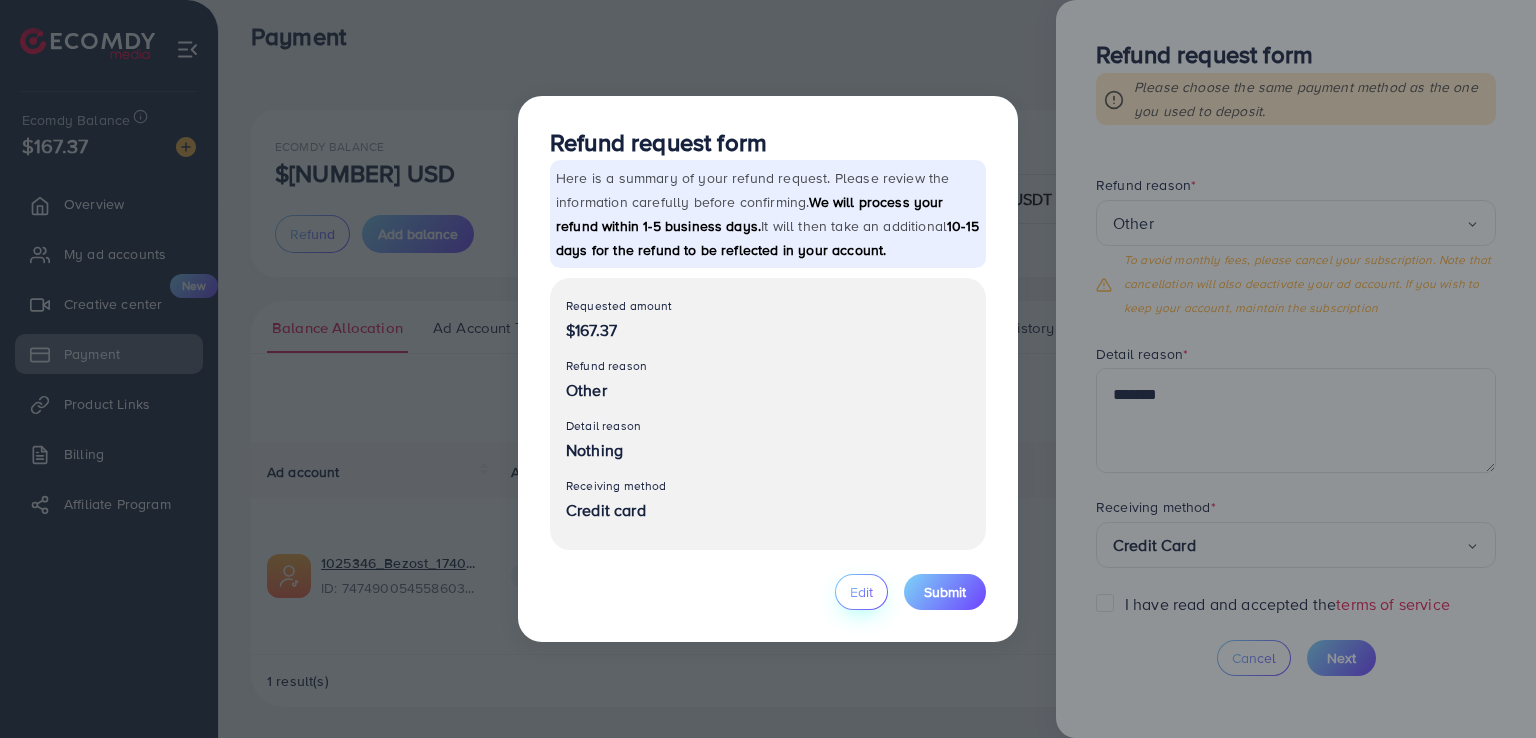 click on "Edit" at bounding box center (861, 592) 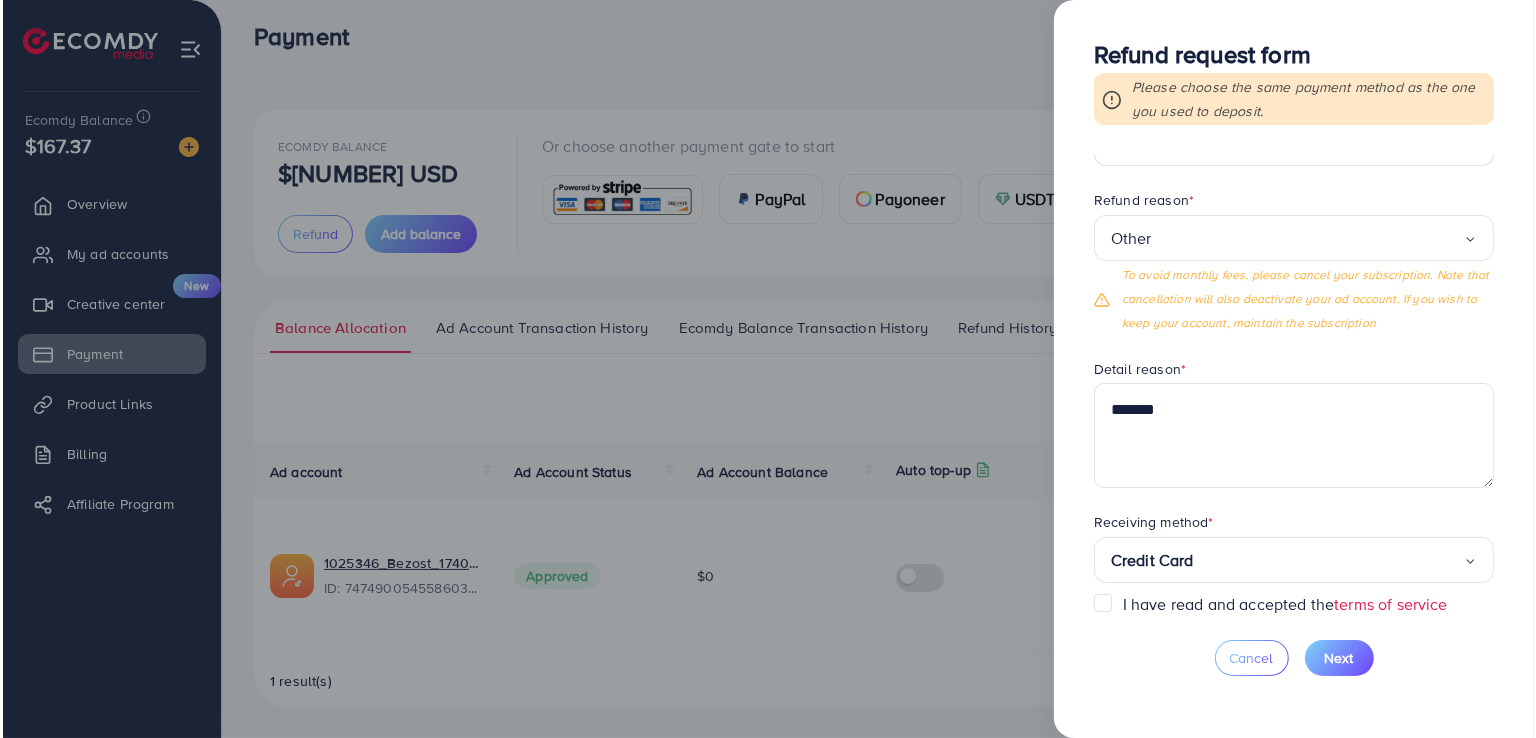scroll, scrollTop: 77, scrollLeft: 0, axis: vertical 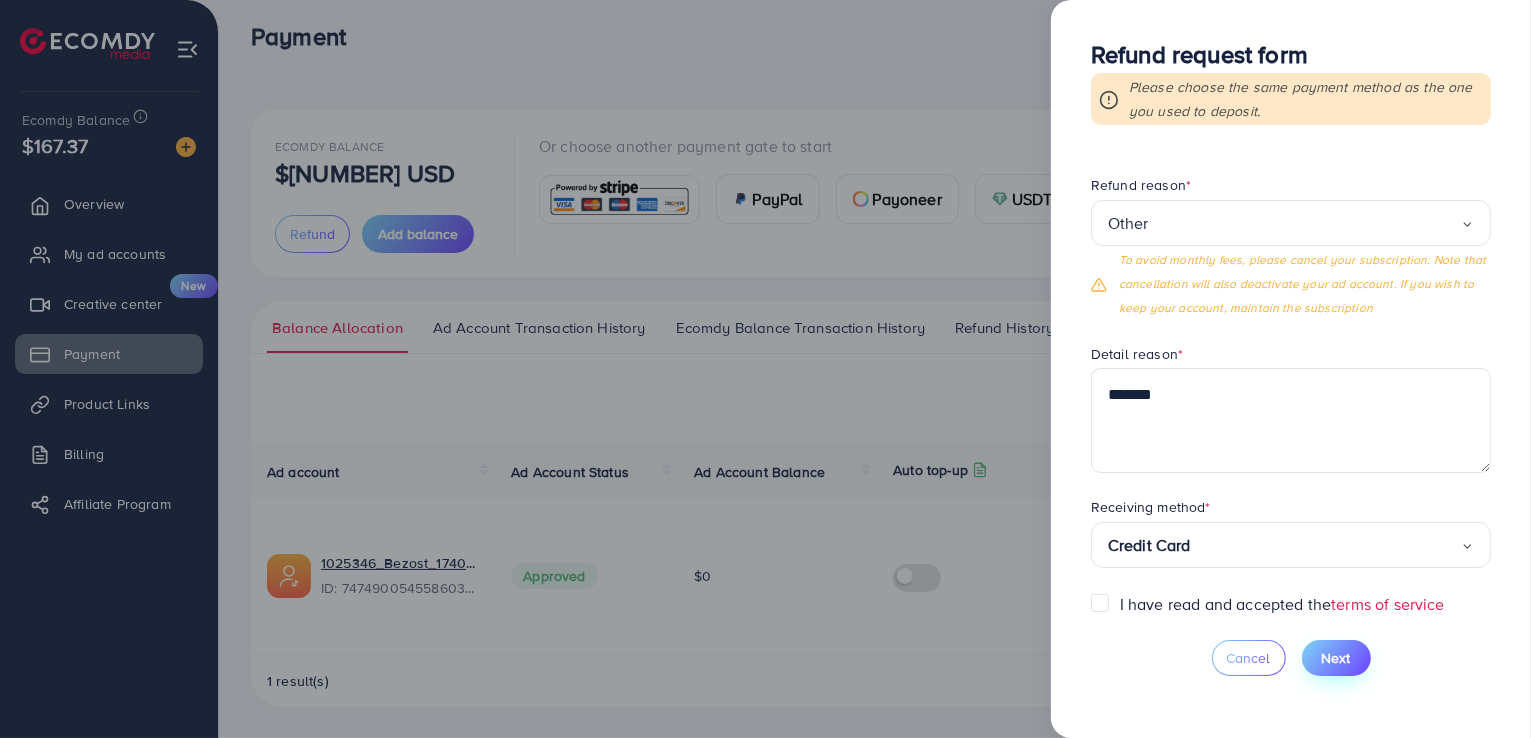 click on "Next" at bounding box center (1336, 658) 